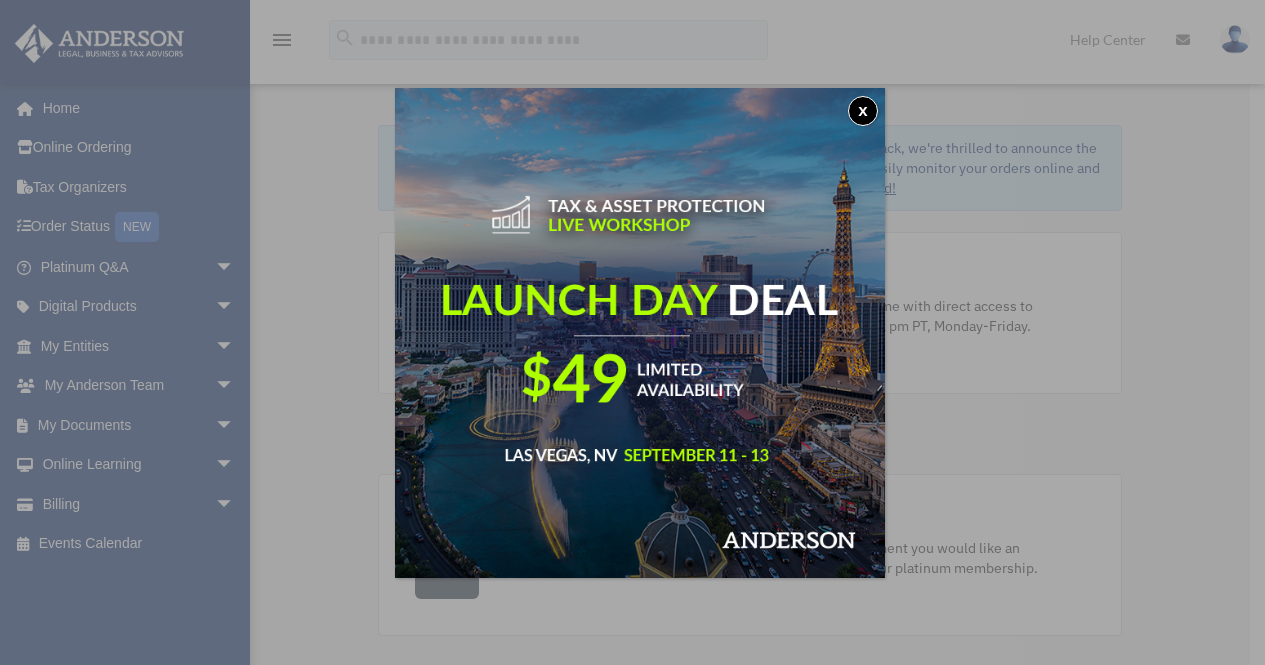 scroll, scrollTop: 0, scrollLeft: 0, axis: both 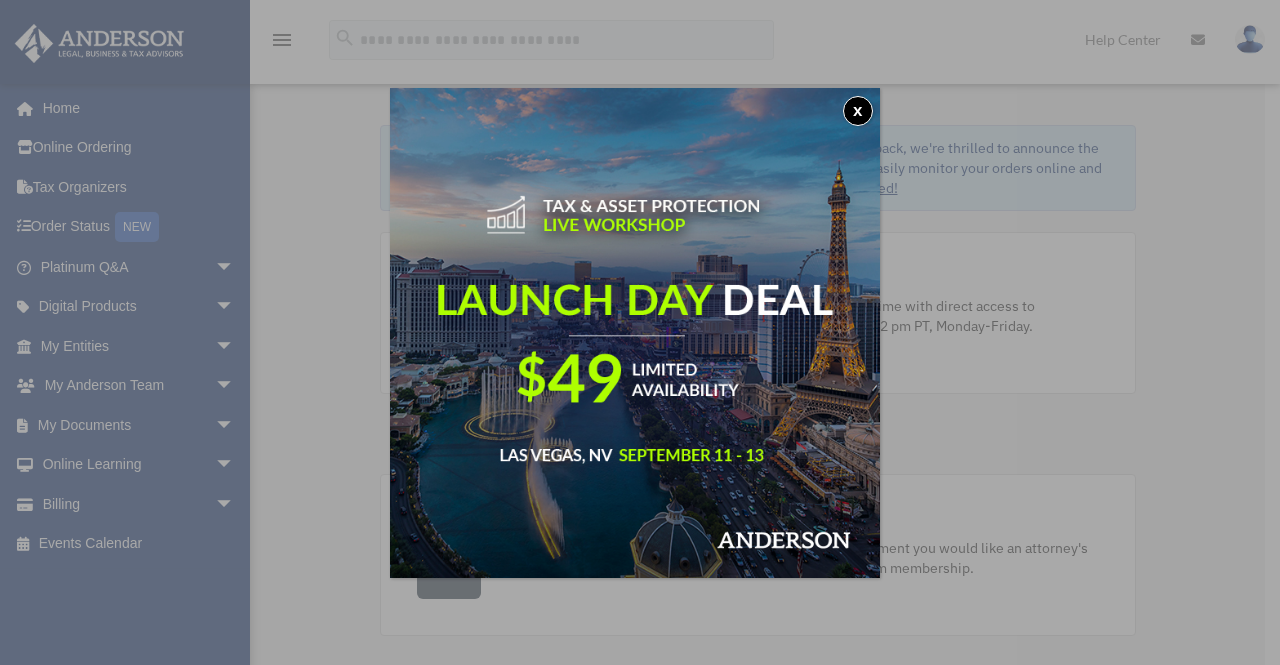 click on "x" at bounding box center (858, 111) 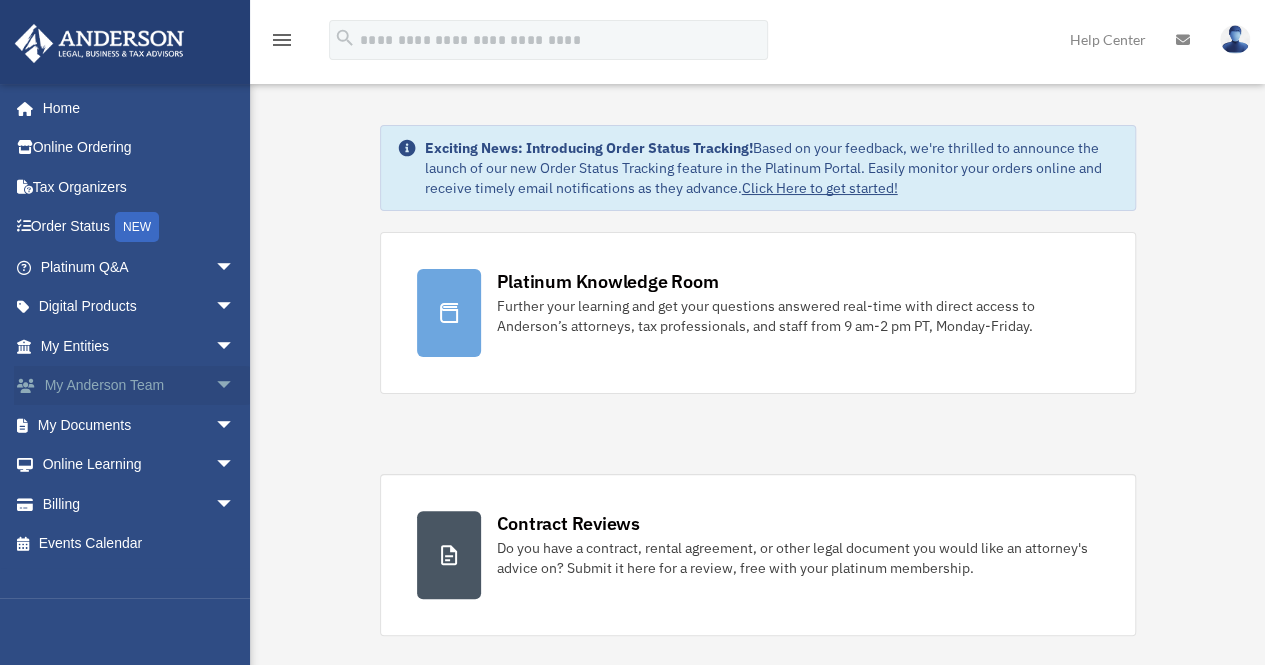 click on "arrow_drop_down" at bounding box center [235, 386] 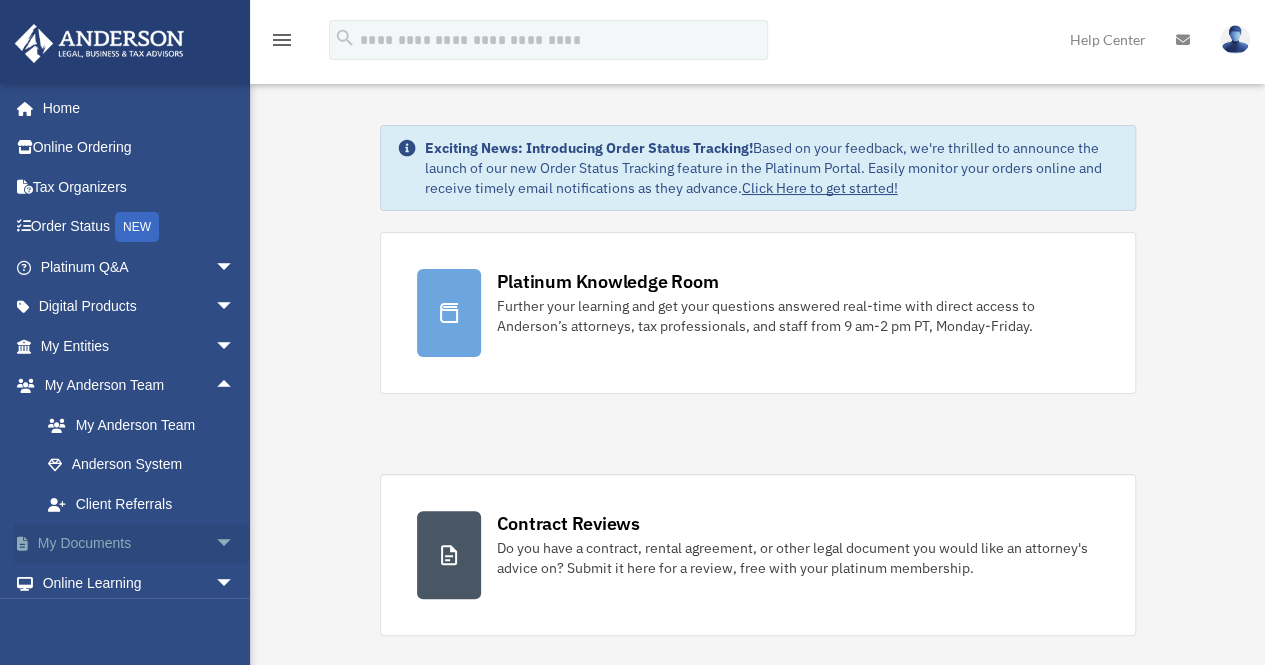 click on "My Documents arrow_drop_down" at bounding box center [139, 544] 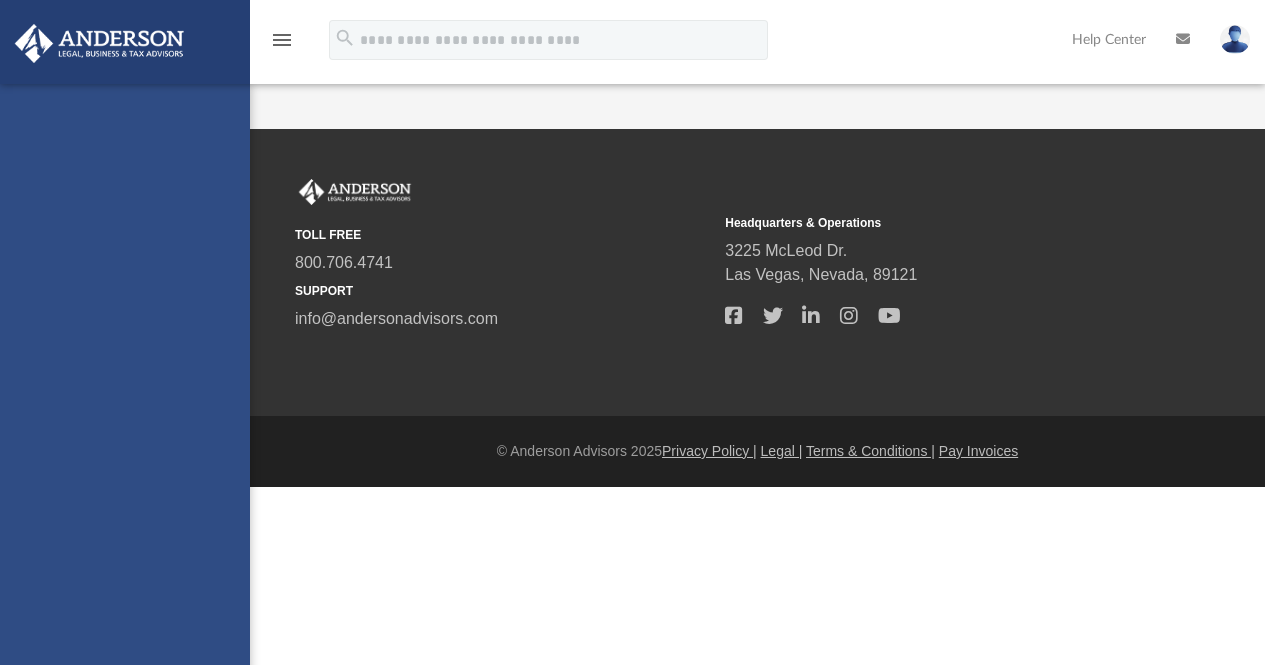 scroll, scrollTop: 0, scrollLeft: 0, axis: both 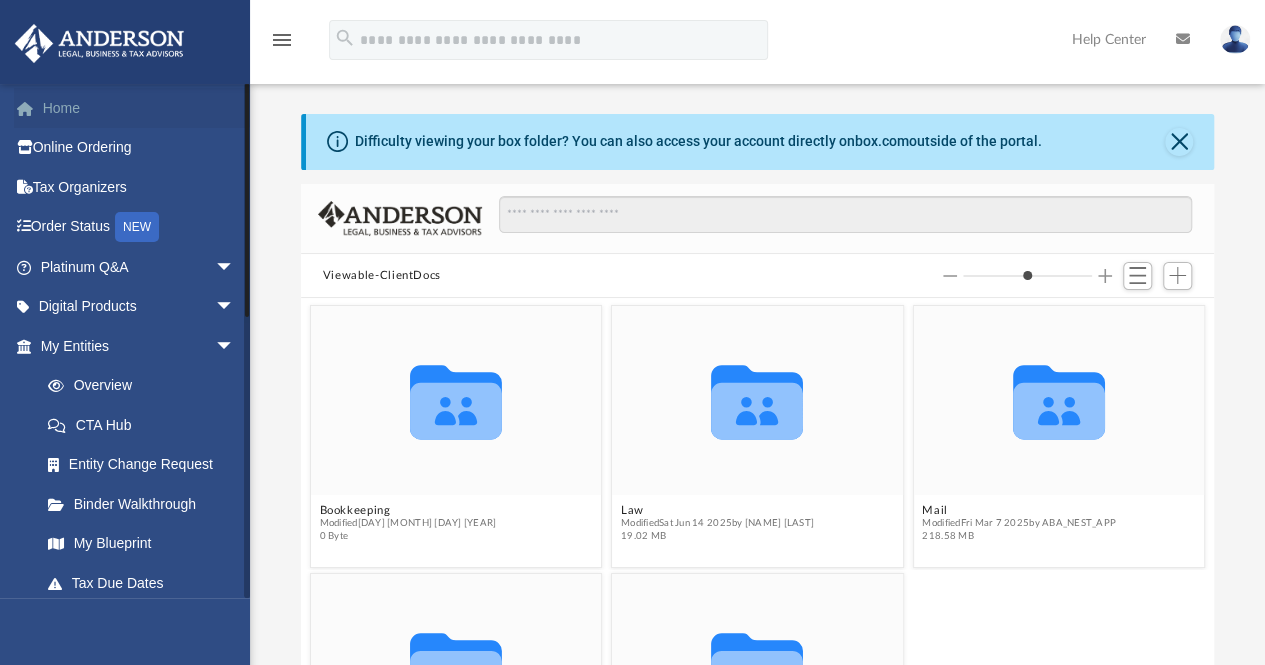 click on "Home" at bounding box center [139, 108] 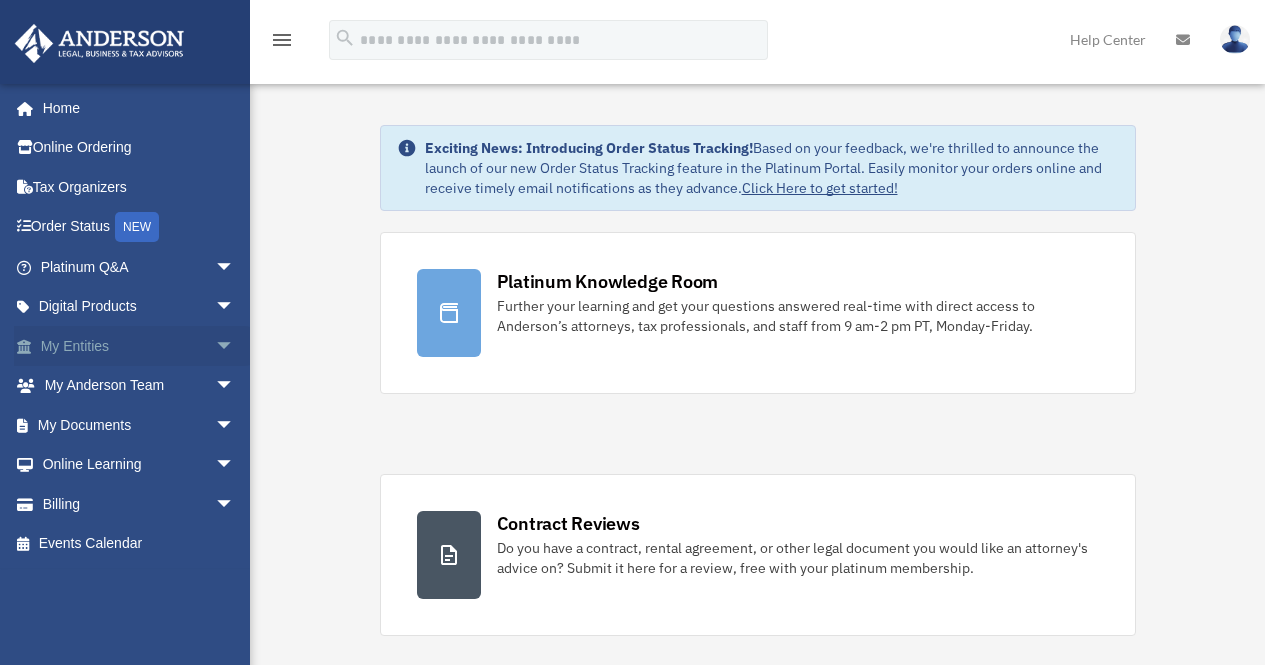 scroll, scrollTop: 0, scrollLeft: 0, axis: both 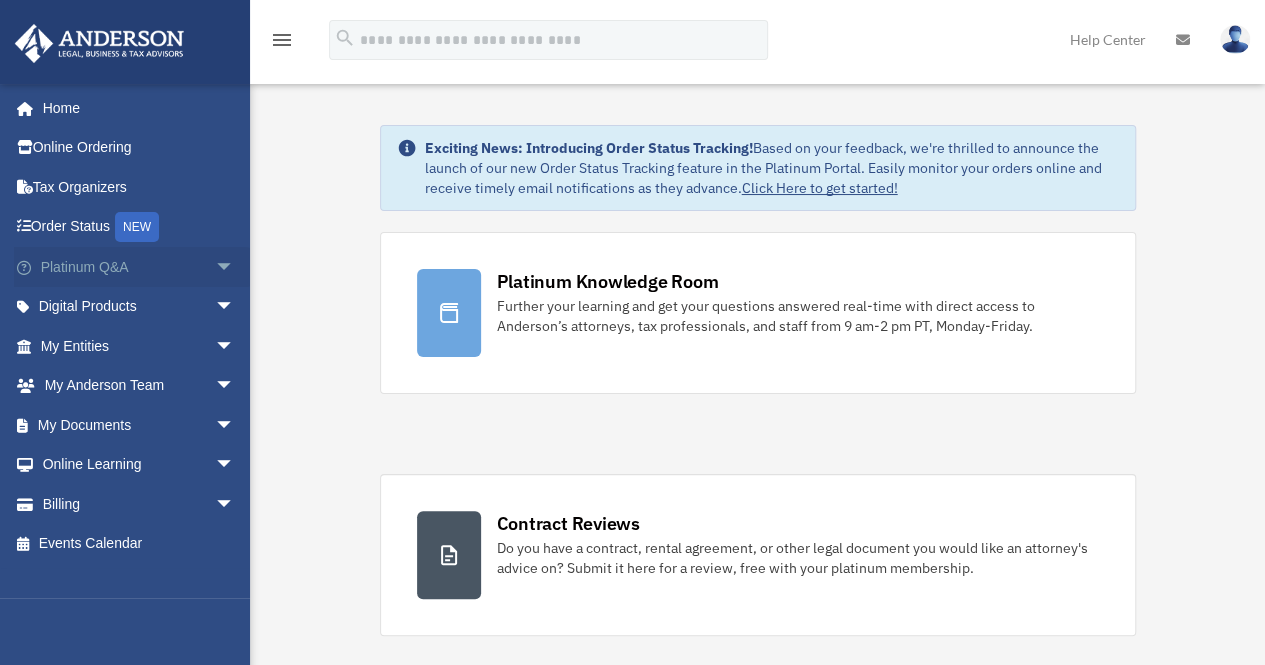 click on "arrow_drop_down" at bounding box center [235, 267] 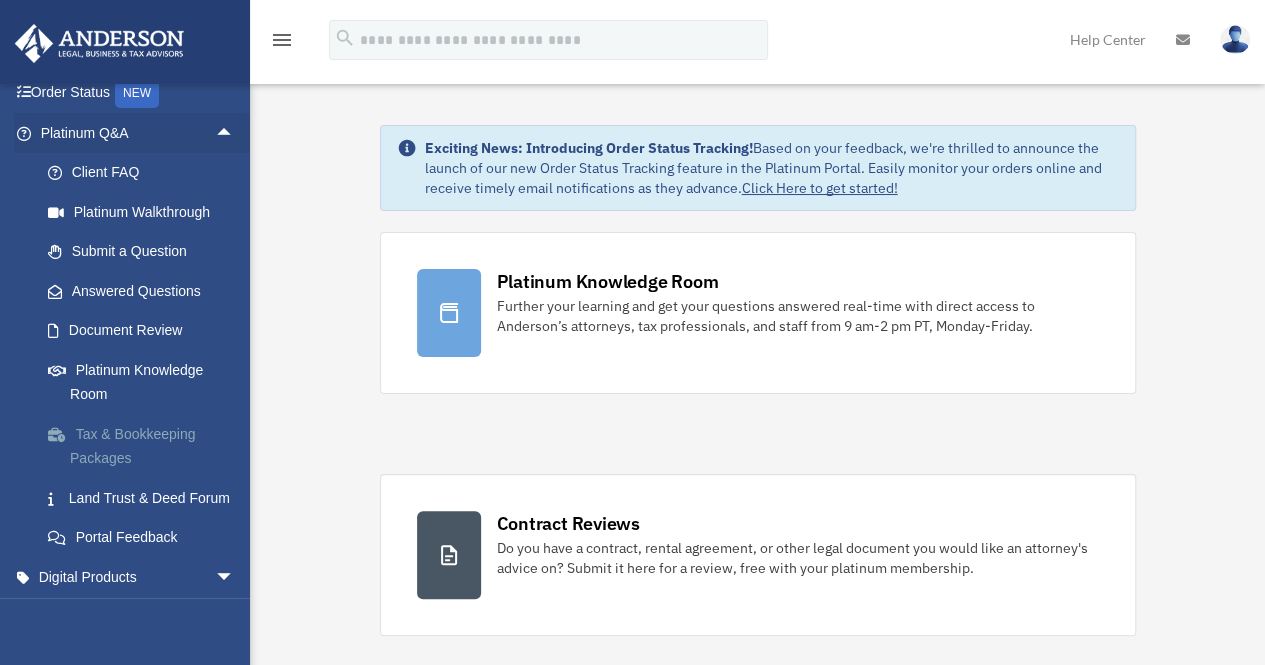 scroll, scrollTop: 132, scrollLeft: 0, axis: vertical 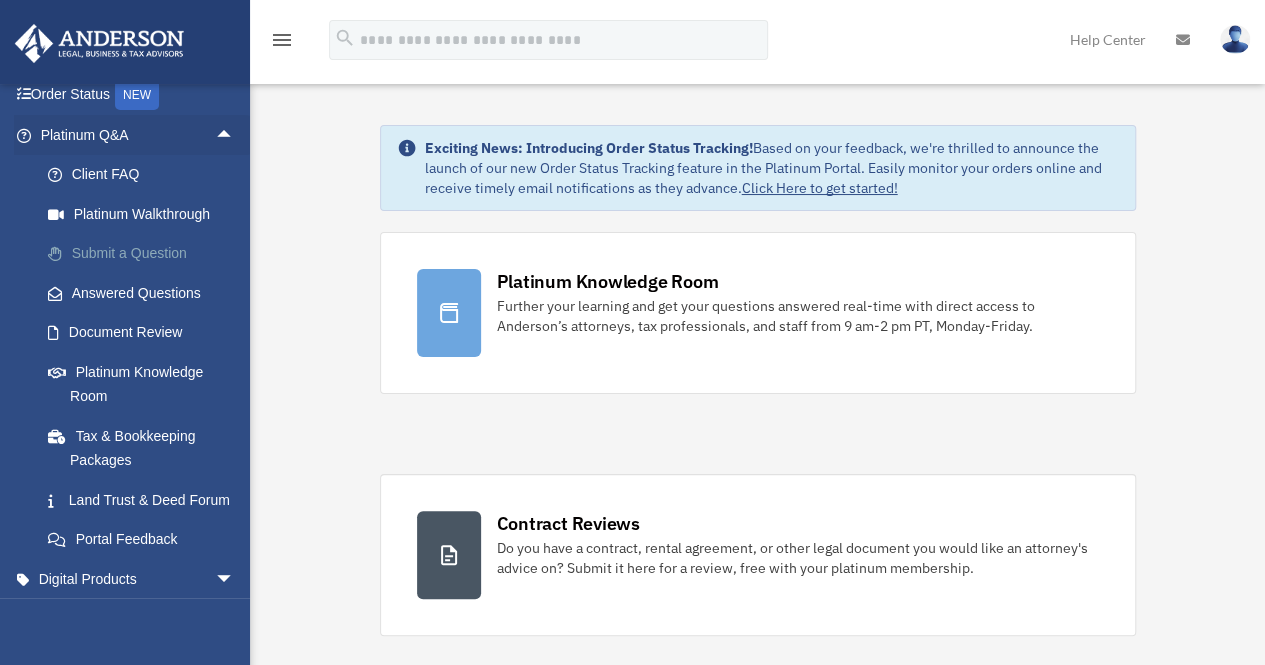 click on "Submit a Question" at bounding box center (146, 254) 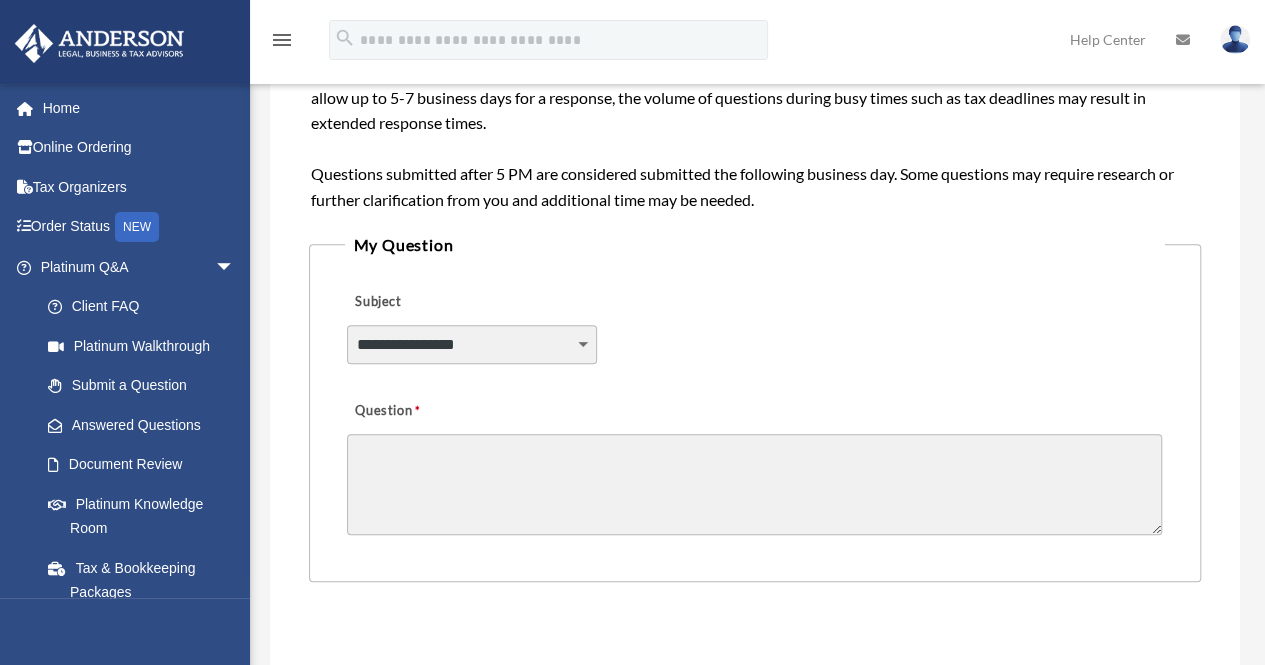 scroll, scrollTop: 418, scrollLeft: 0, axis: vertical 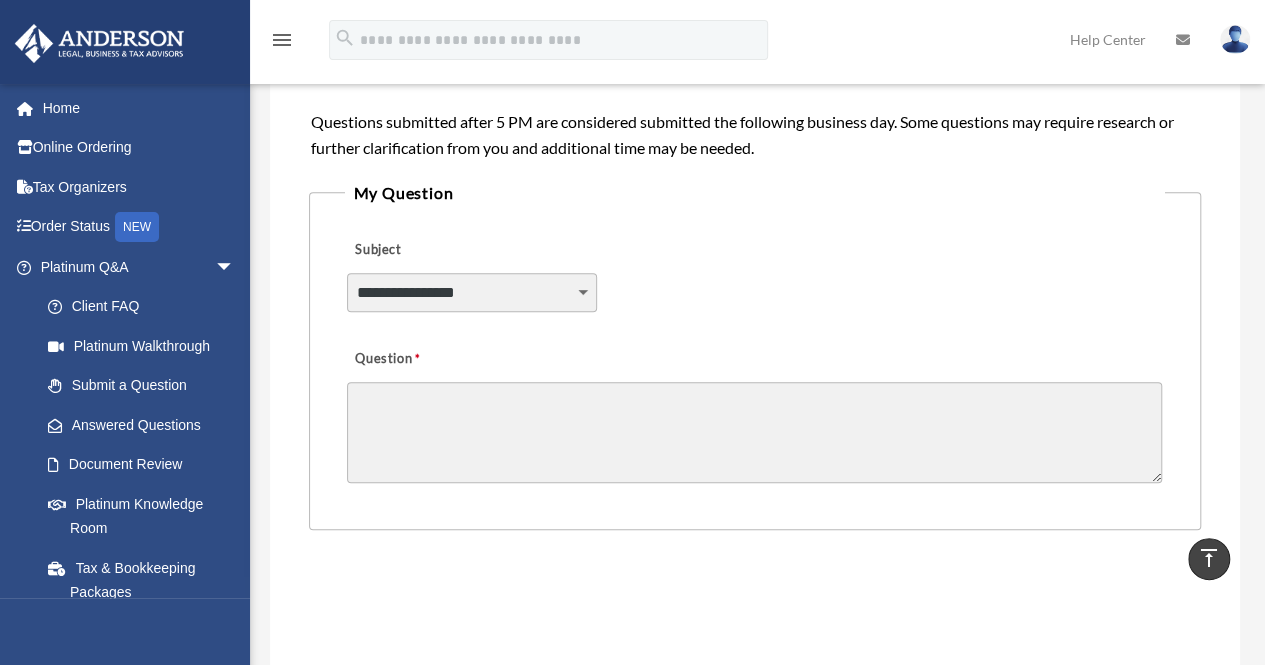click on "**********" at bounding box center [471, 292] 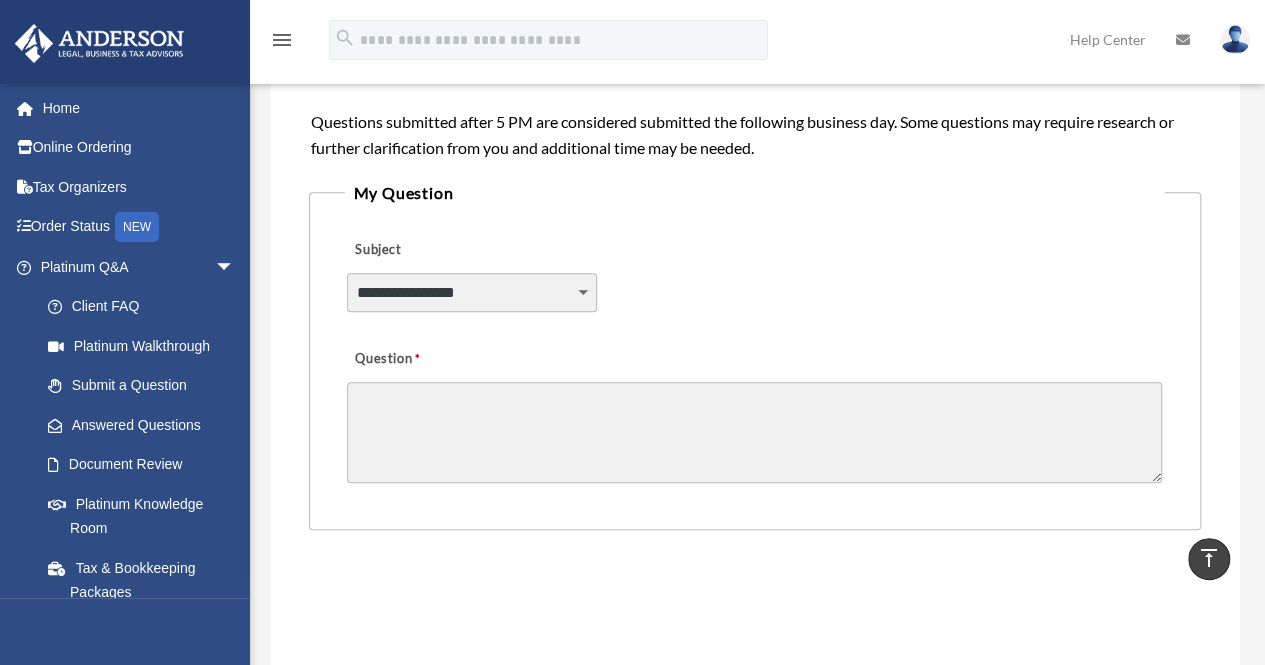 select on "******" 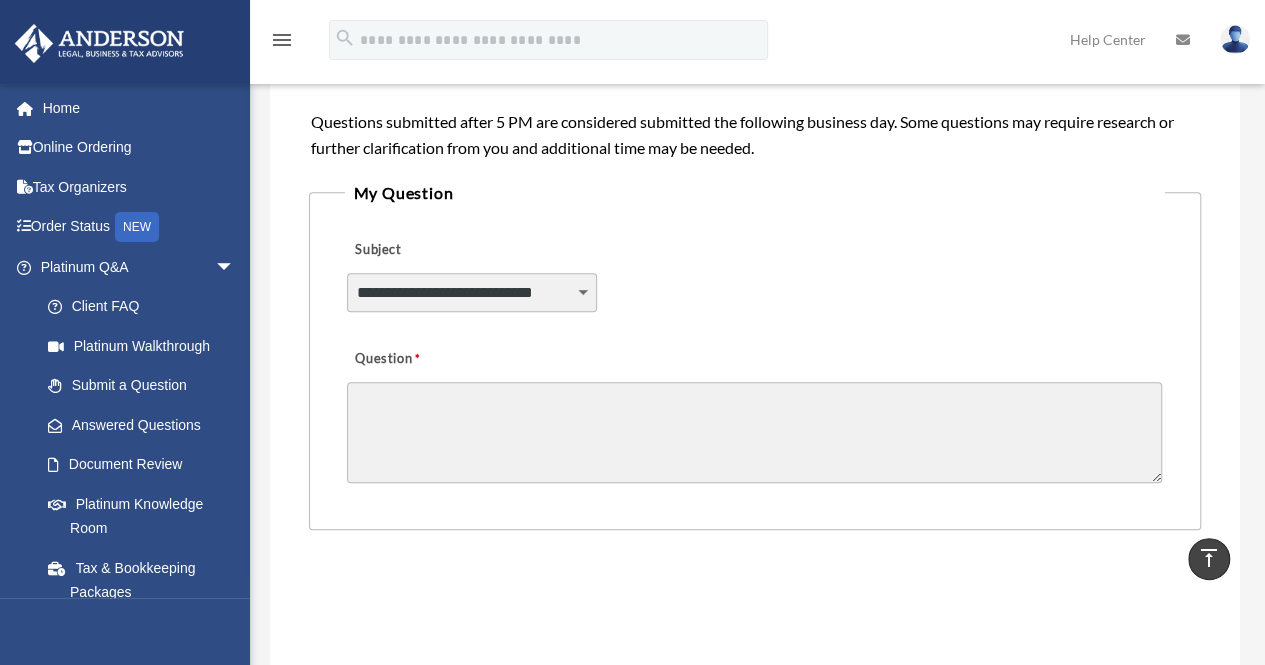 click on "**********" at bounding box center [471, 292] 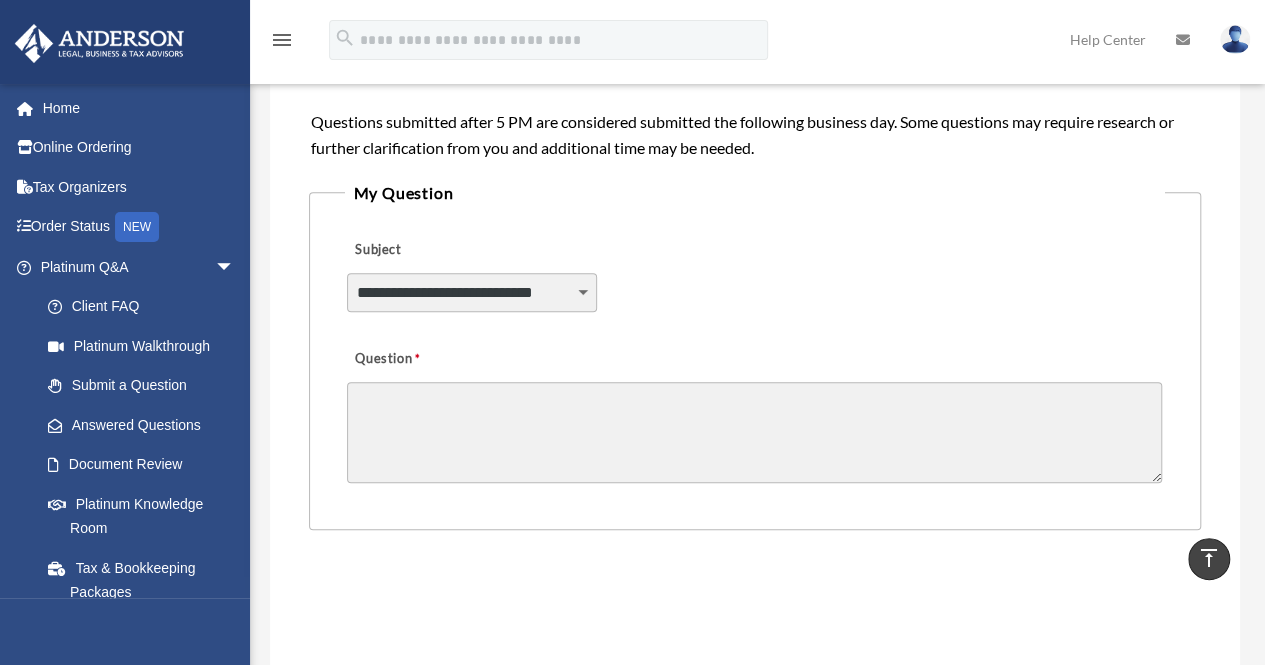 click on "Question" at bounding box center [754, 432] 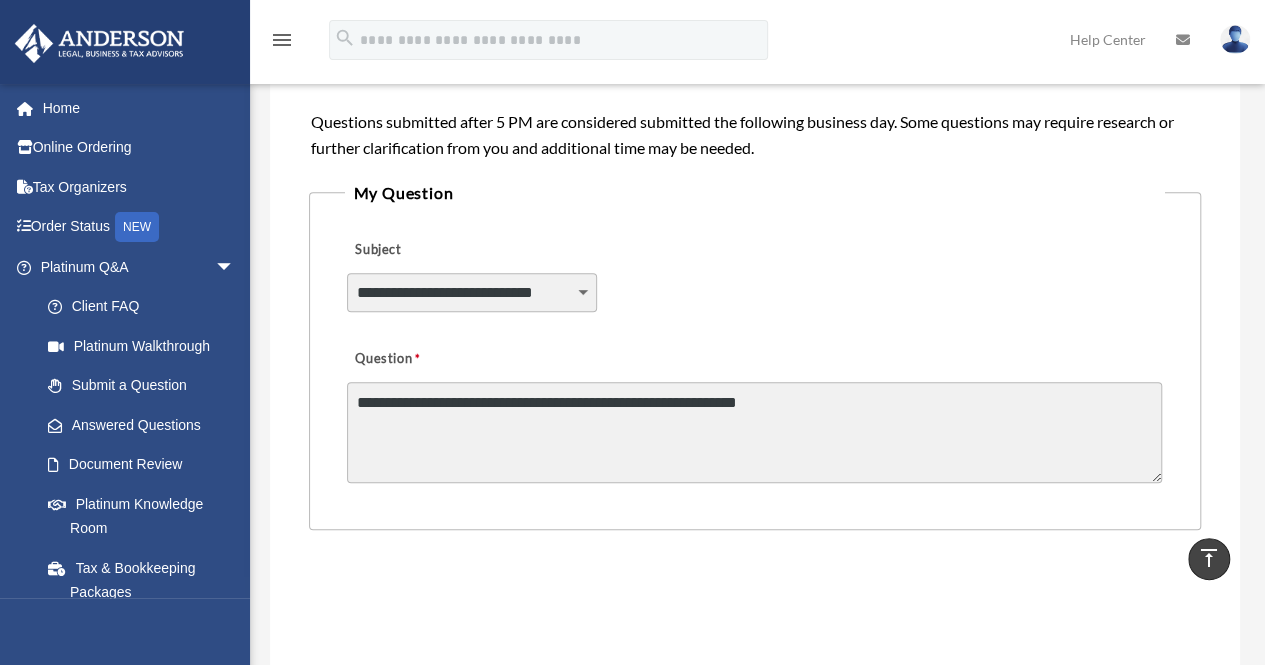 click on "**********" at bounding box center (754, 432) 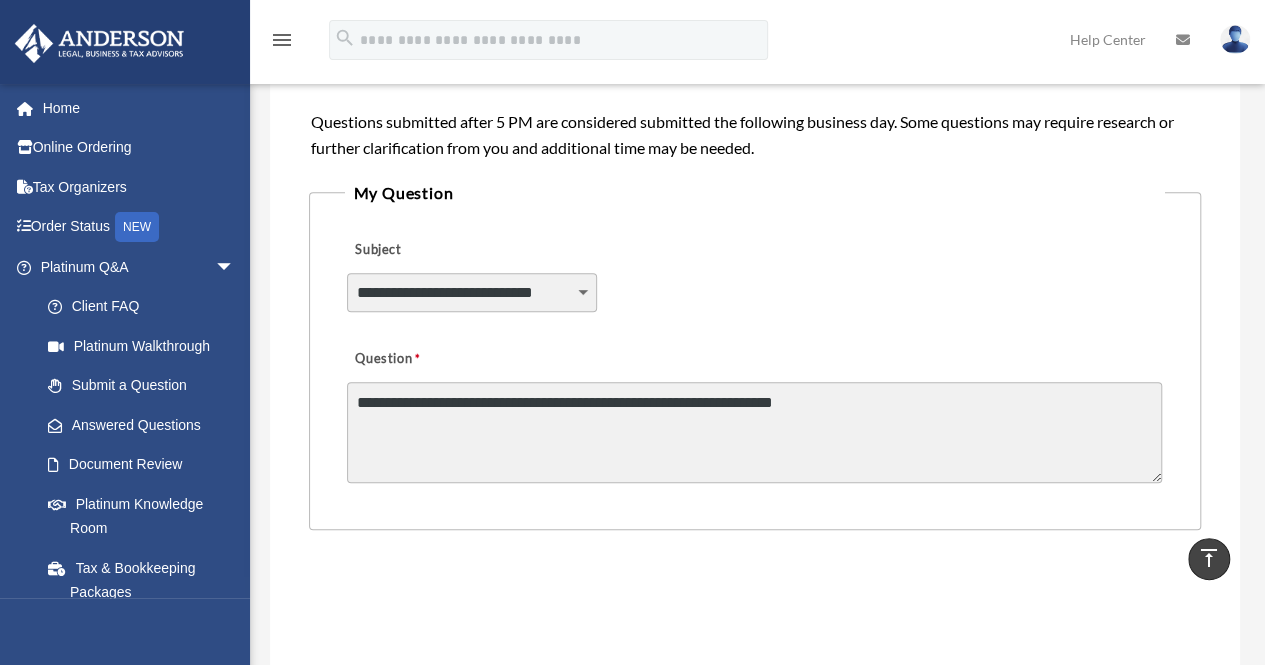 click on "**********" at bounding box center [754, 432] 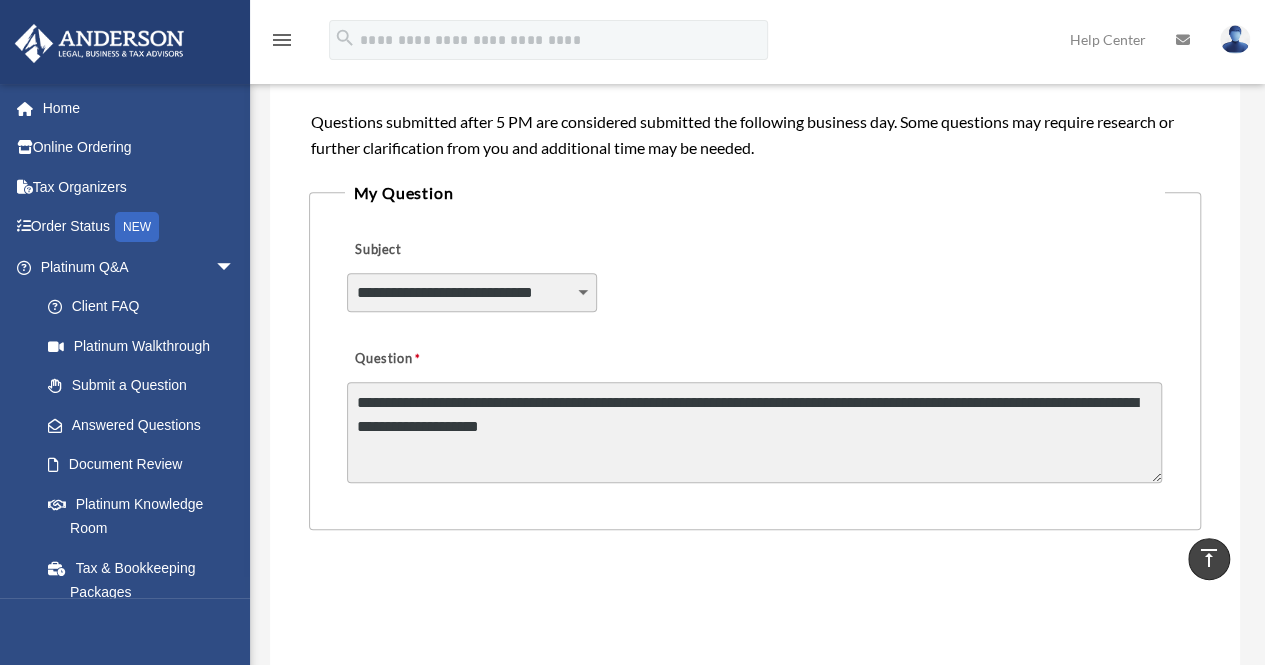 click on "**********" at bounding box center (754, 432) 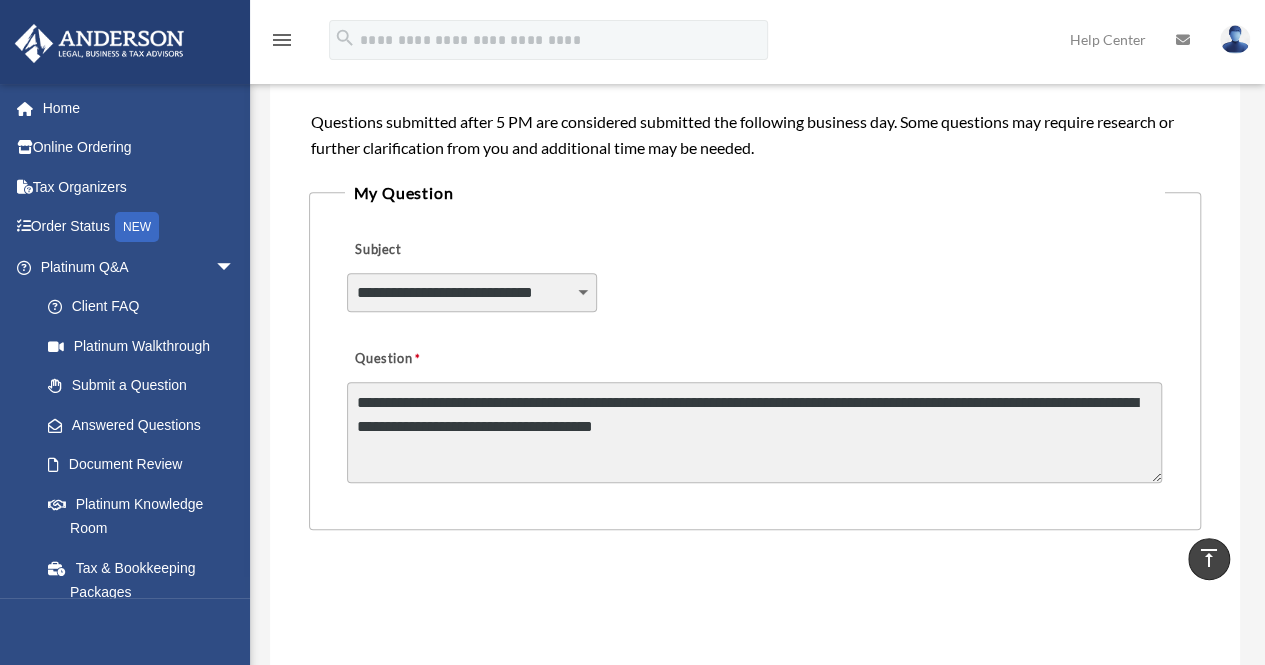 click on "**********" at bounding box center [754, 432] 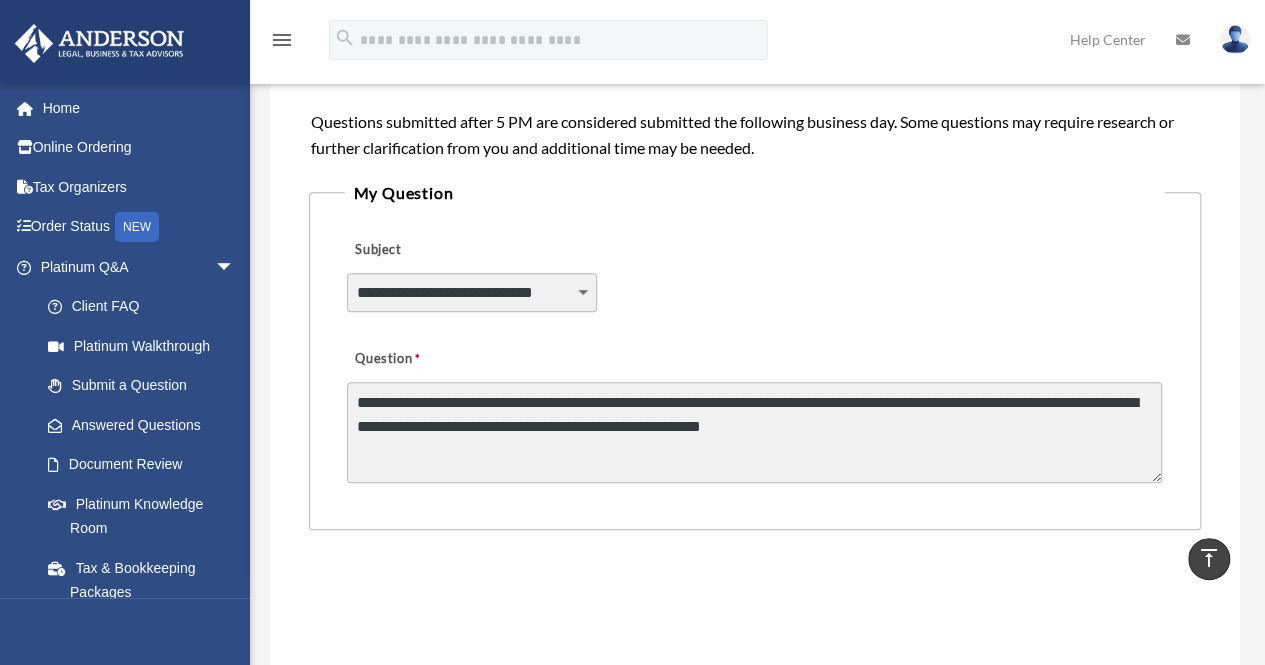 click on "**********" at bounding box center (754, 432) 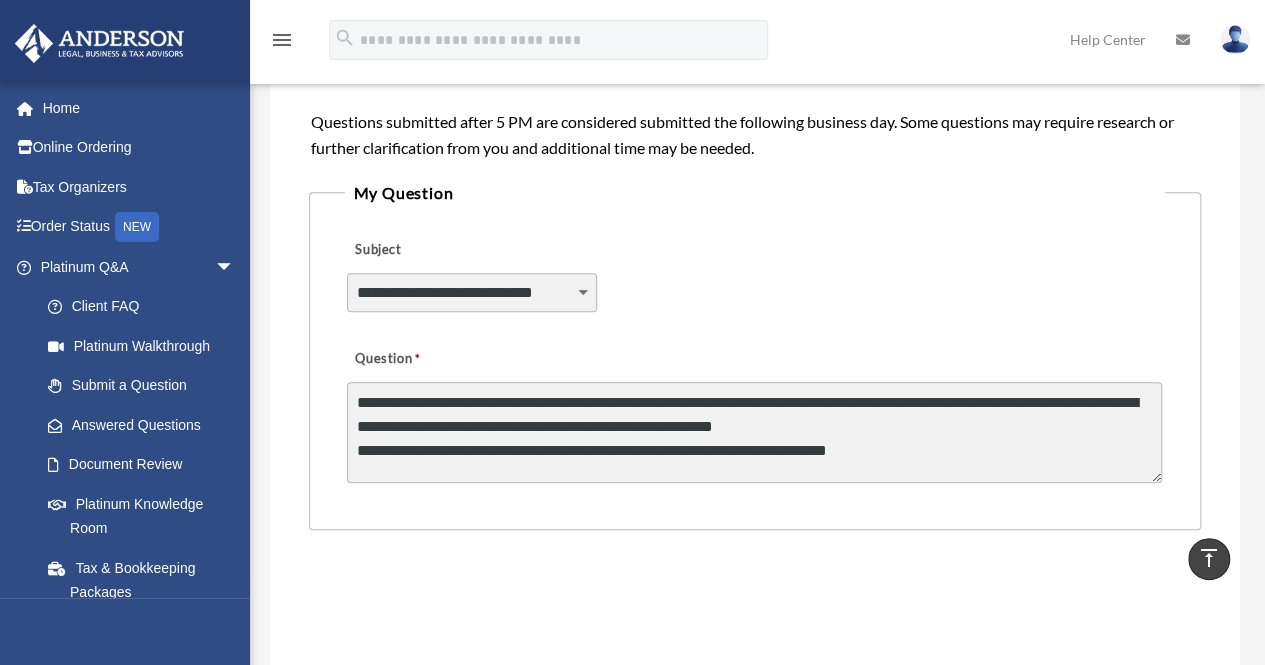 scroll, scrollTop: 2, scrollLeft: 0, axis: vertical 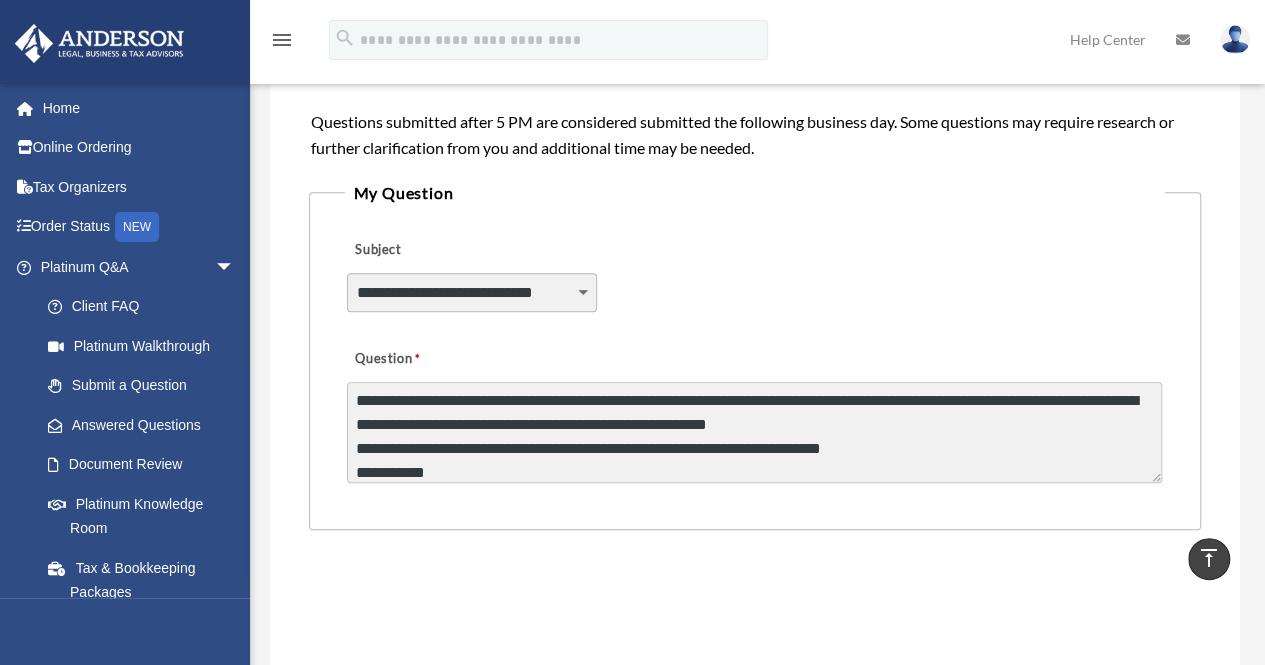 click on "**********" at bounding box center (754, 432) 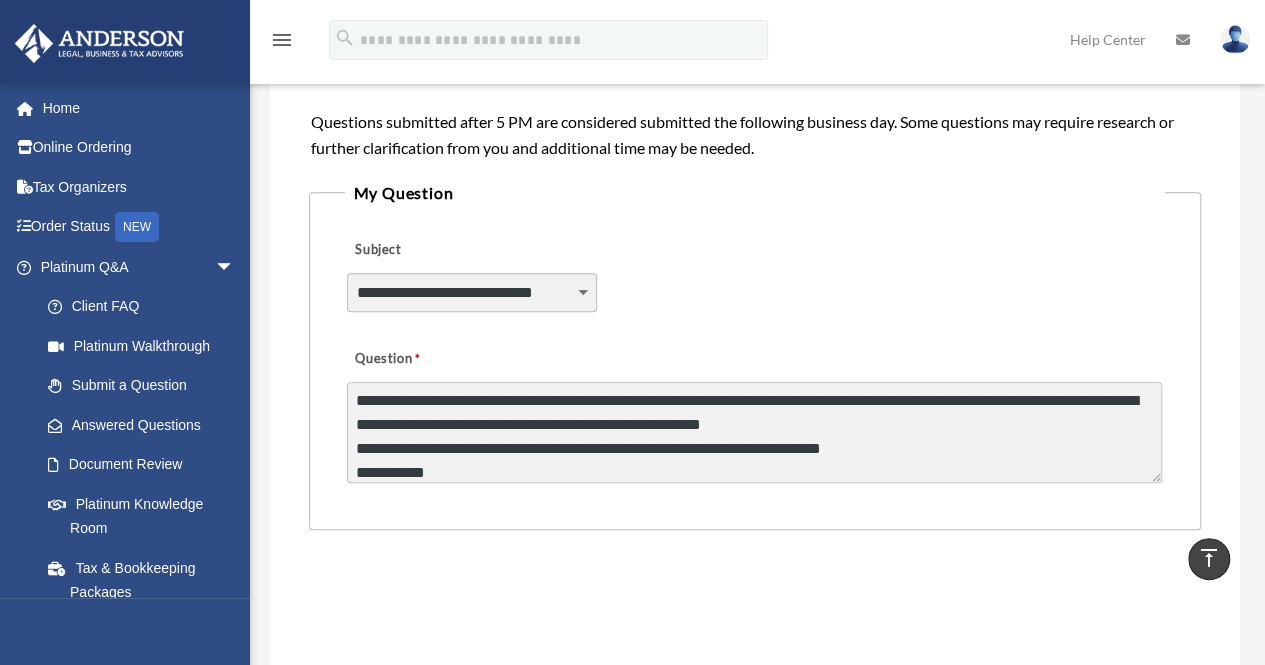 click on "**********" at bounding box center [754, 432] 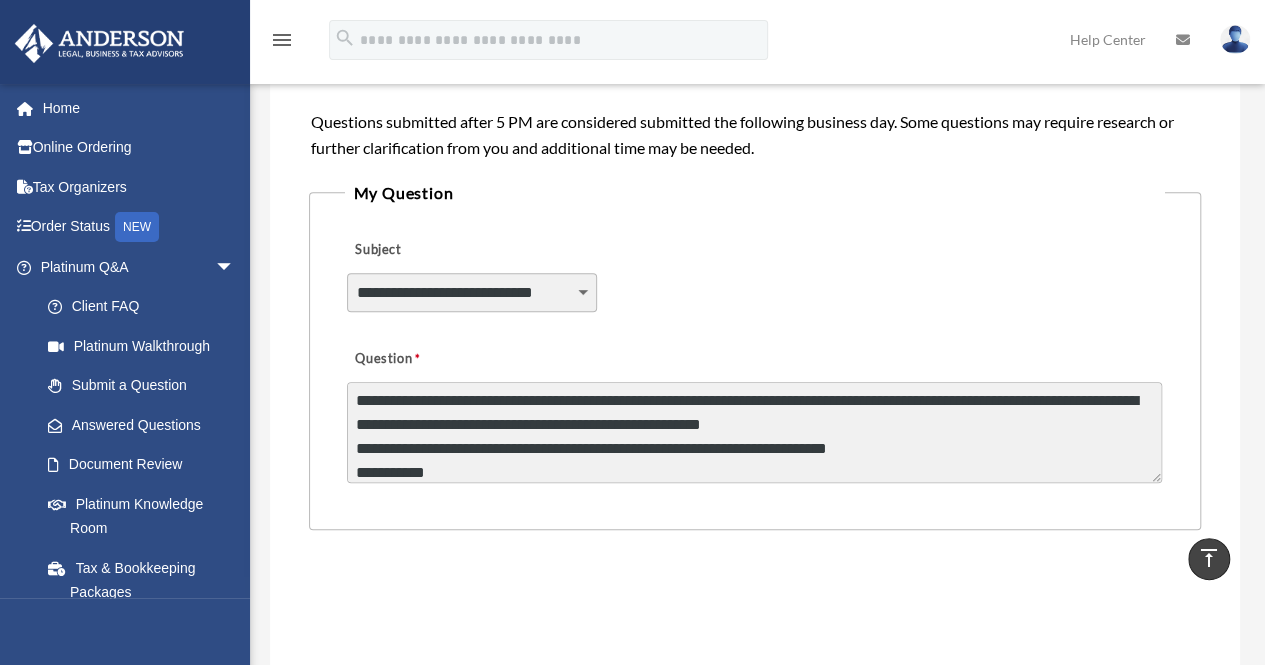 click on "**********" at bounding box center (754, 432) 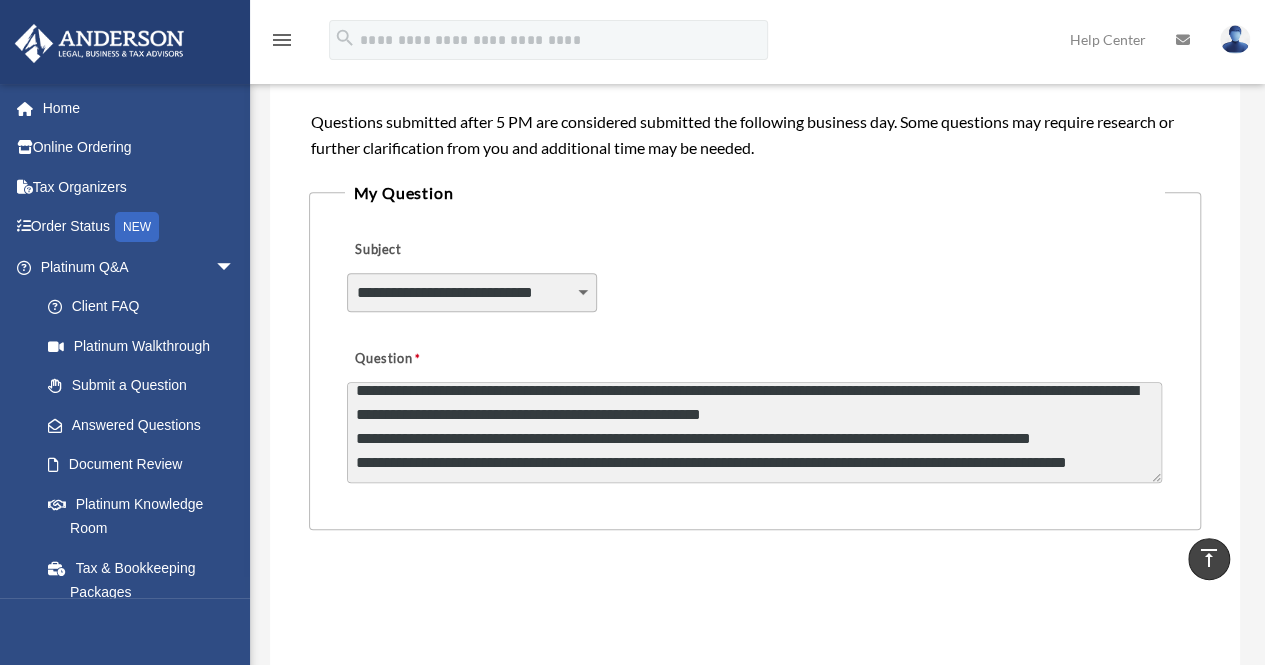 scroll, scrollTop: 26, scrollLeft: 0, axis: vertical 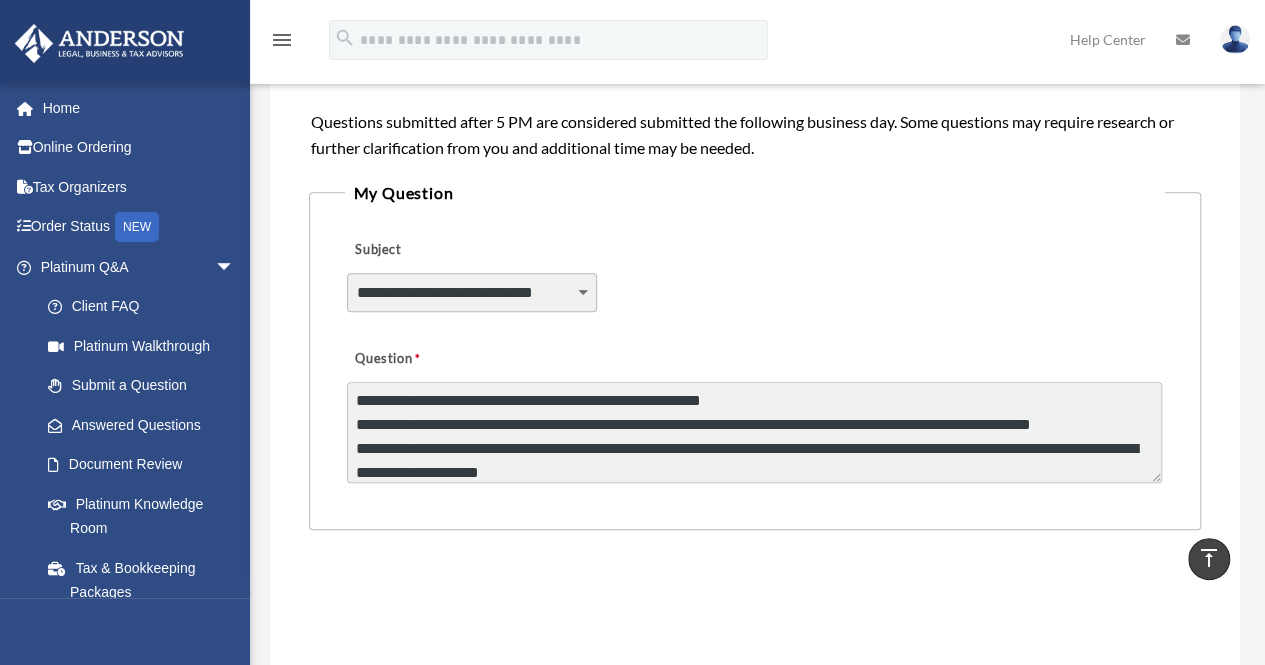 click on "**********" at bounding box center (754, 432) 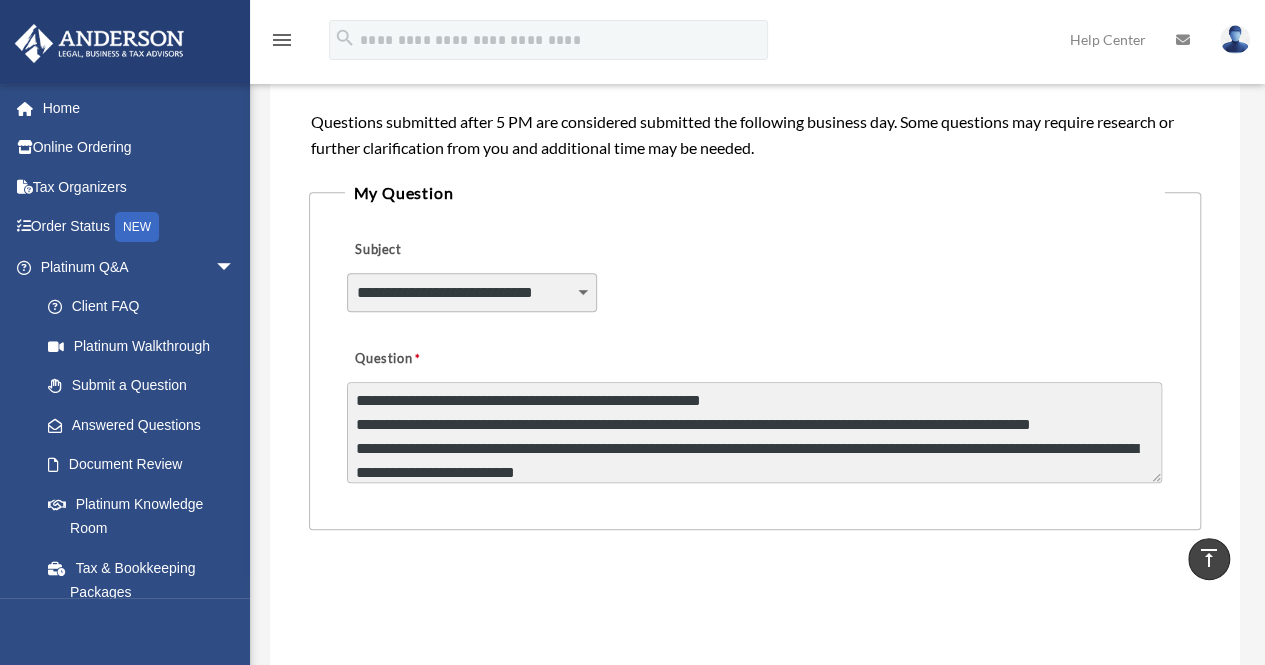 scroll, scrollTop: 36, scrollLeft: 0, axis: vertical 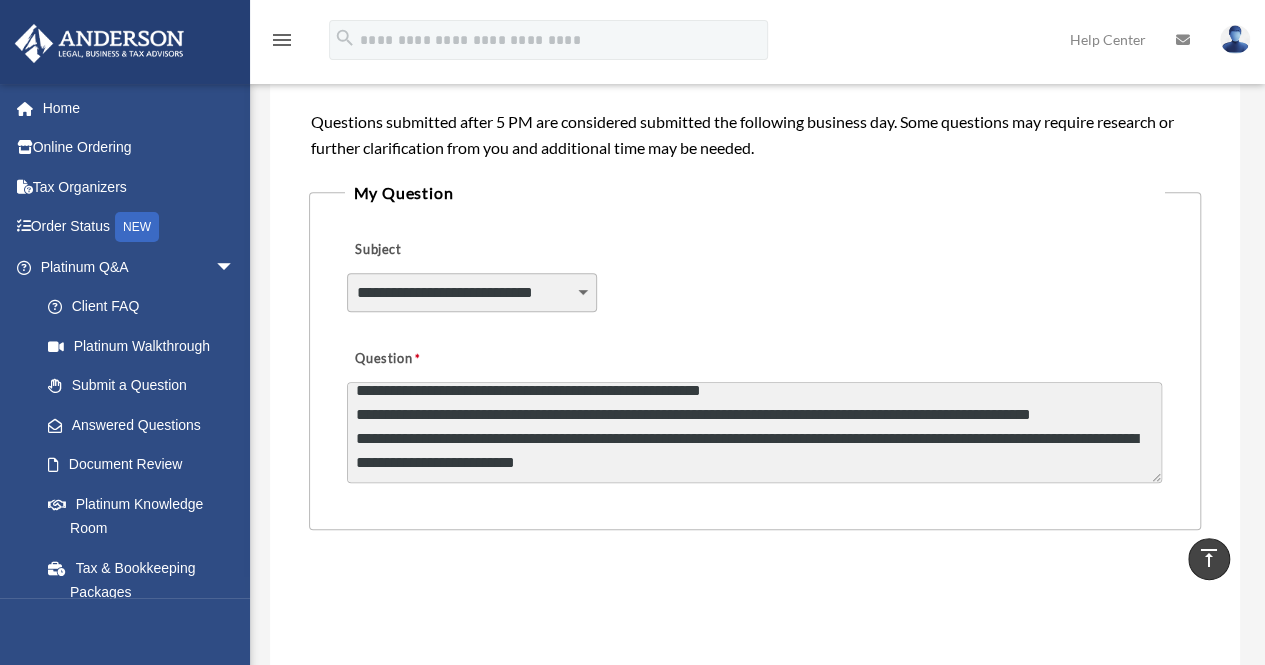 click on "**********" at bounding box center [754, 432] 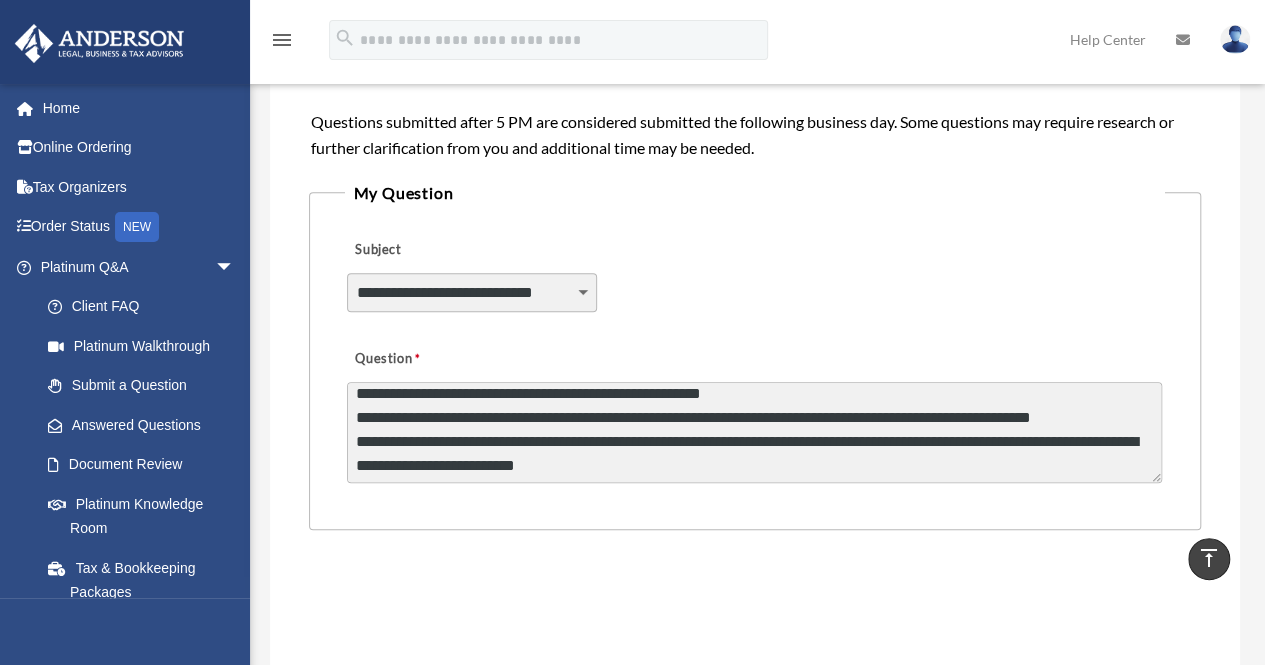 scroll, scrollTop: 31, scrollLeft: 0, axis: vertical 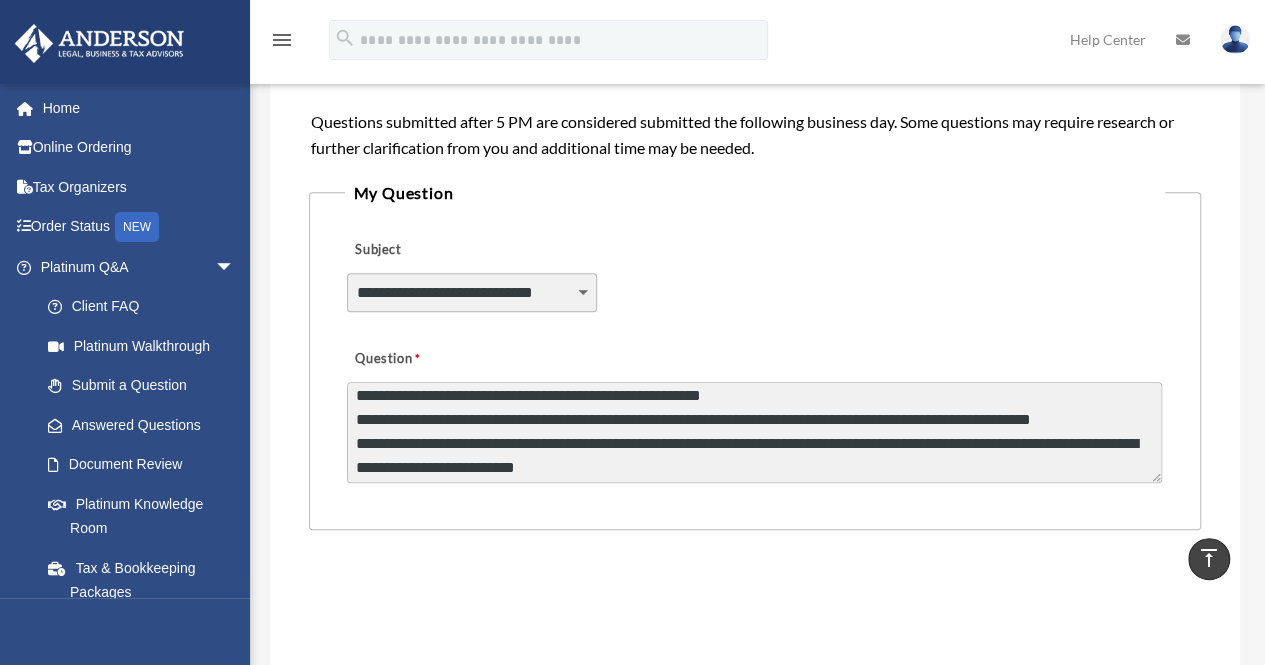 click on "**********" at bounding box center [754, 432] 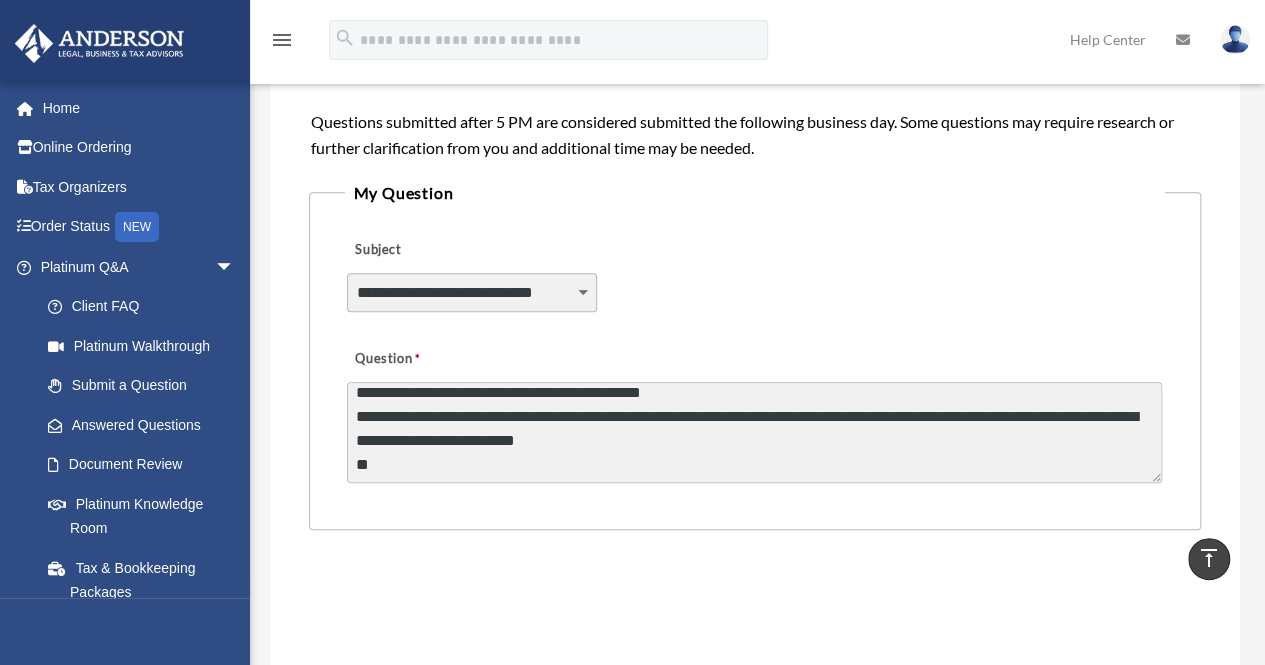 scroll, scrollTop: 83, scrollLeft: 0, axis: vertical 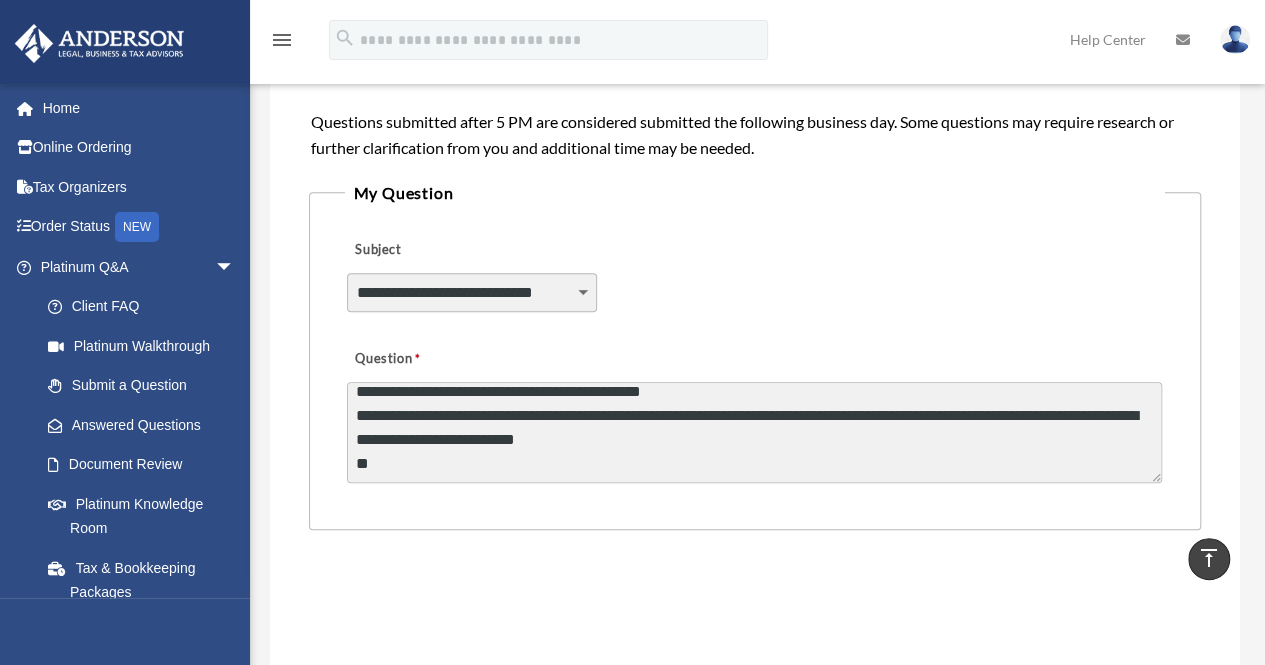 click on "**********" at bounding box center [754, 432] 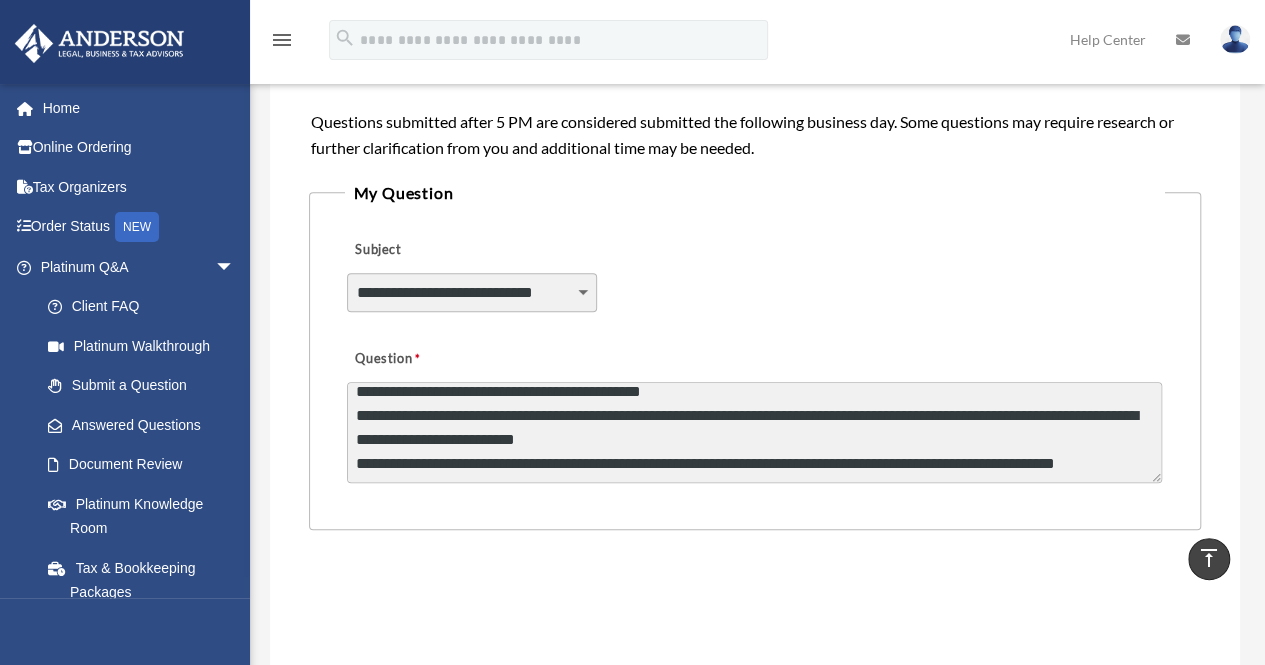 scroll, scrollTop: 98, scrollLeft: 0, axis: vertical 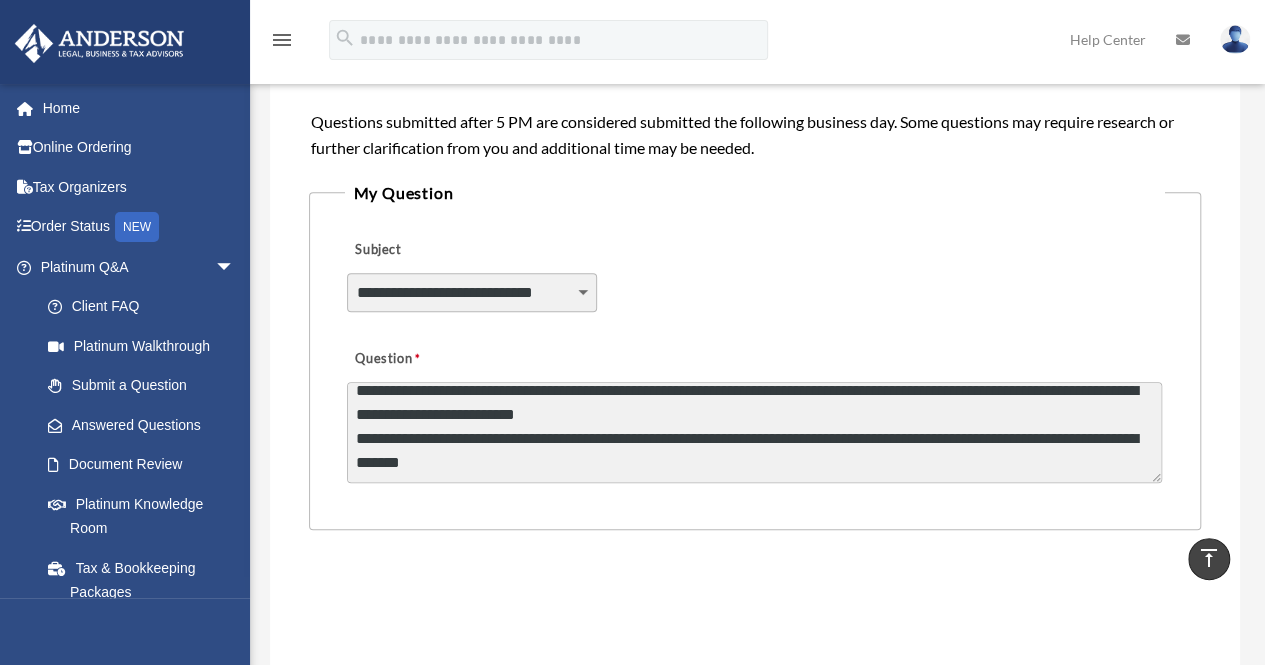 drag, startPoint x: 1024, startPoint y: 453, endPoint x: 1056, endPoint y: 471, distance: 36.71512 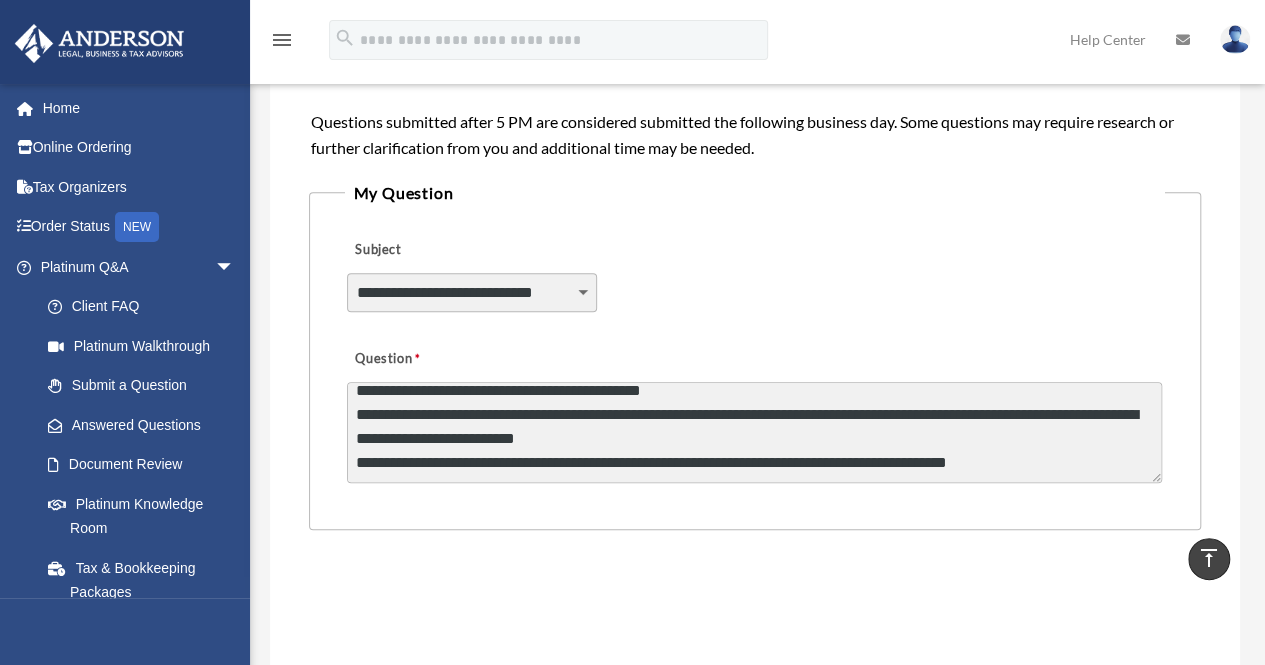 scroll, scrollTop: 0, scrollLeft: 0, axis: both 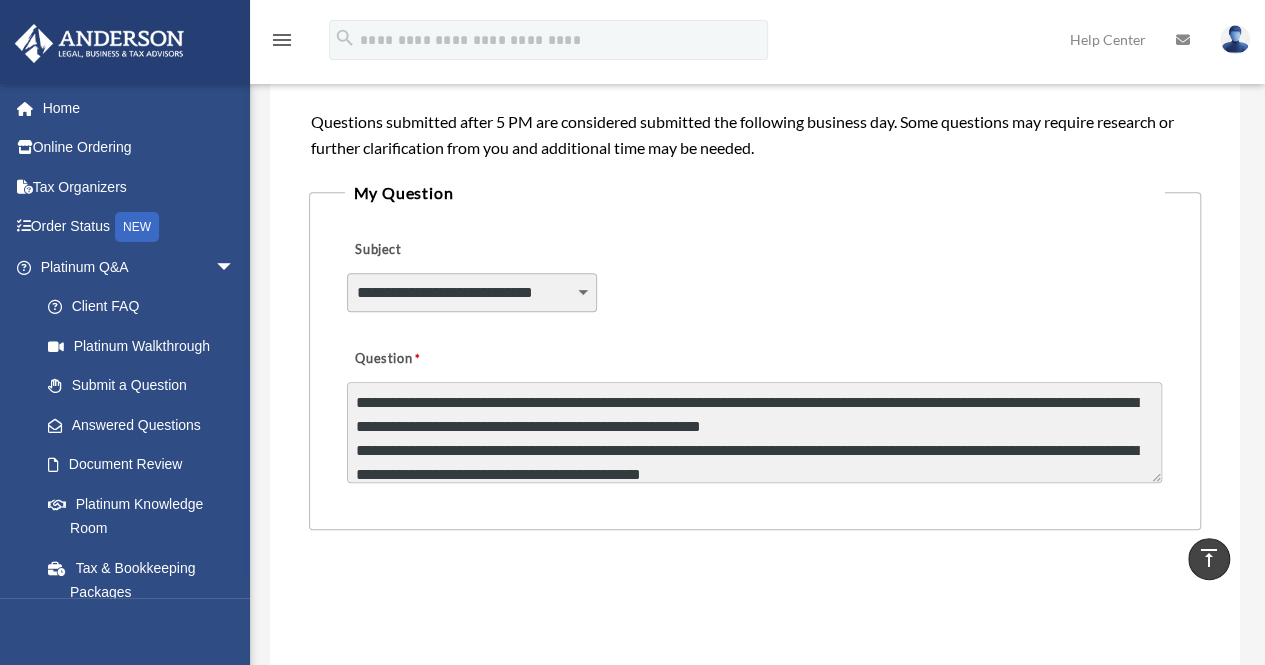 click on "**********" at bounding box center (754, 432) 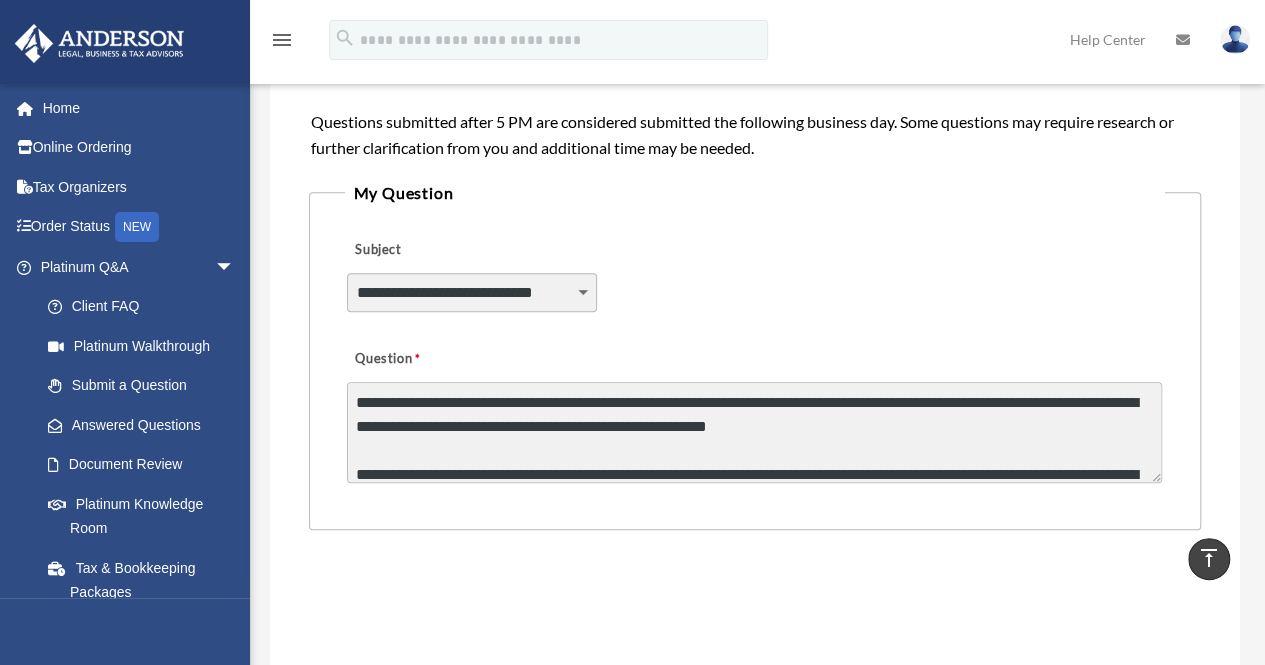paste on "**********" 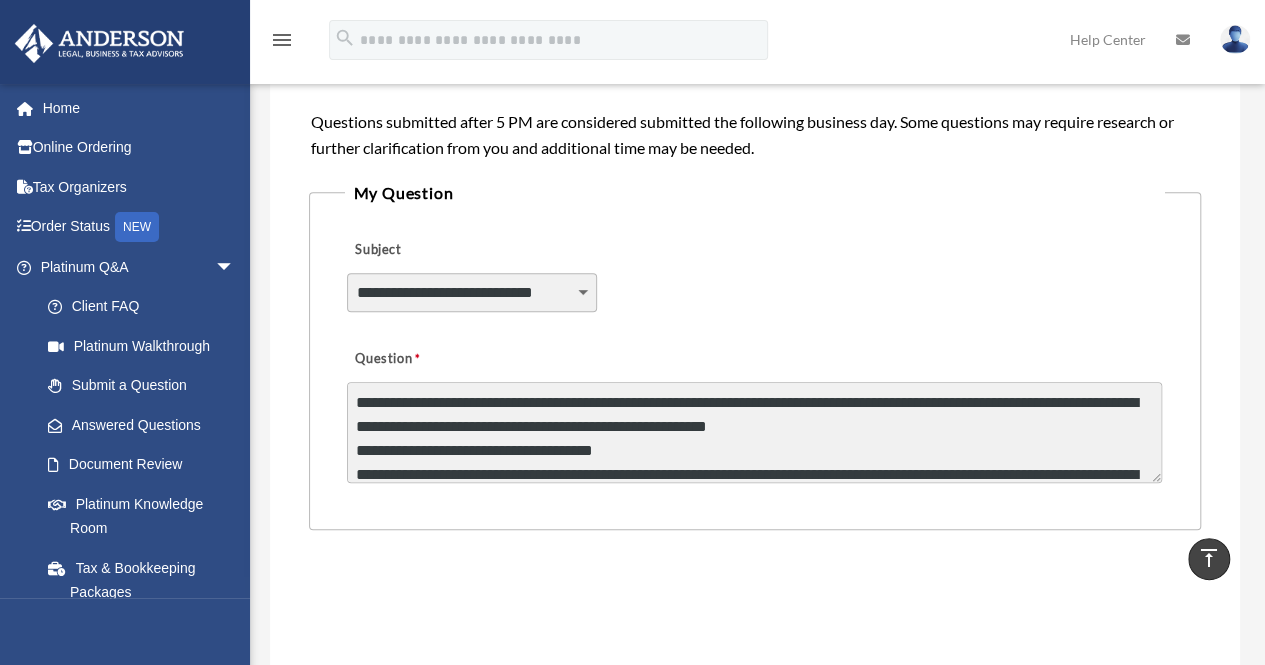 click on "**********" at bounding box center [754, 432] 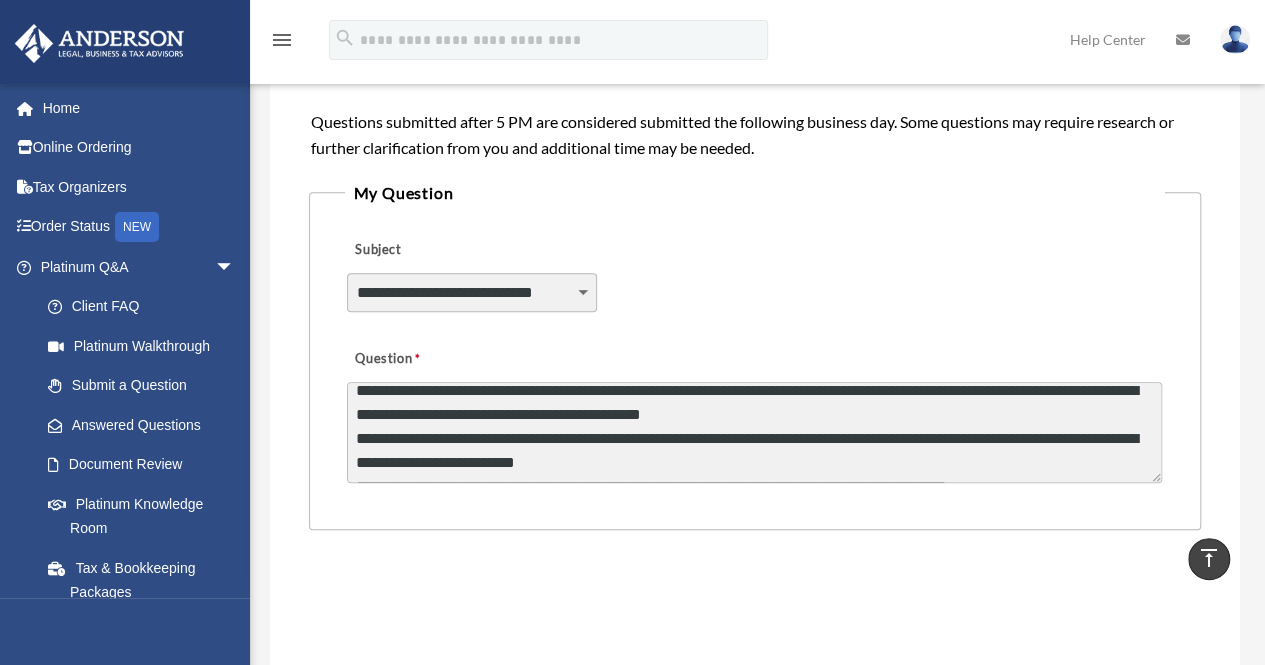 scroll, scrollTop: 84, scrollLeft: 0, axis: vertical 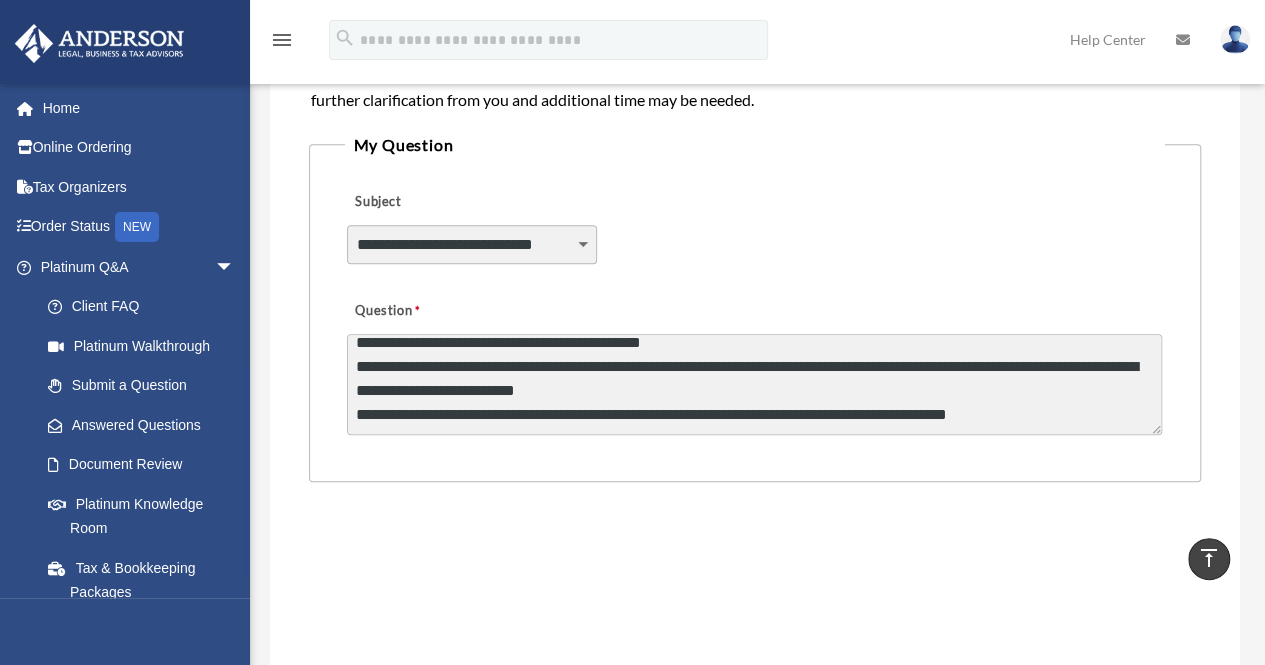 click on "**********" at bounding box center [754, 384] 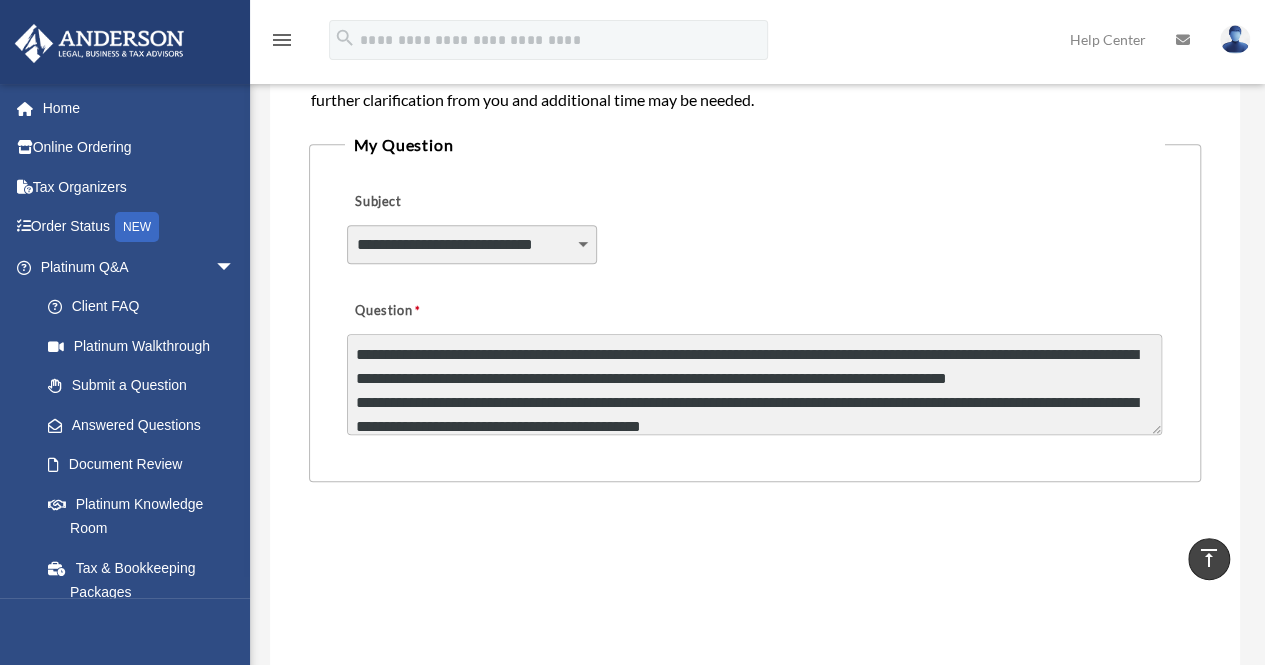 scroll, scrollTop: 84, scrollLeft: 0, axis: vertical 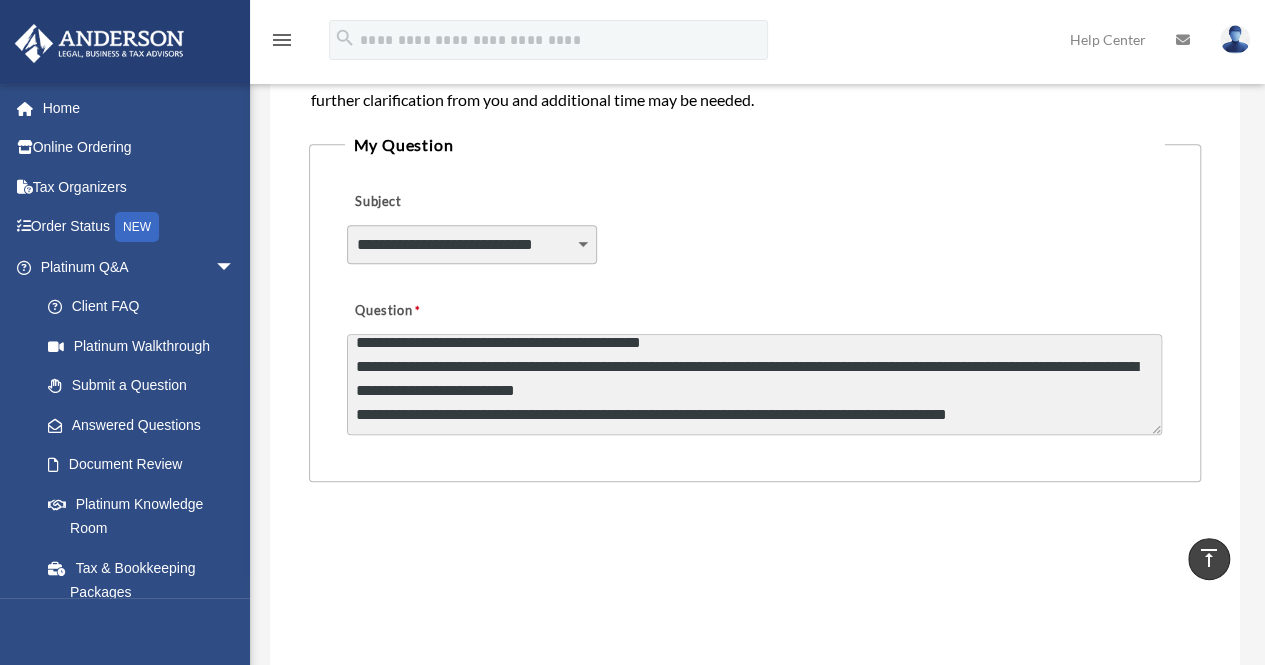 drag, startPoint x: 1027, startPoint y: 417, endPoint x: 581, endPoint y: 654, distance: 505.0594 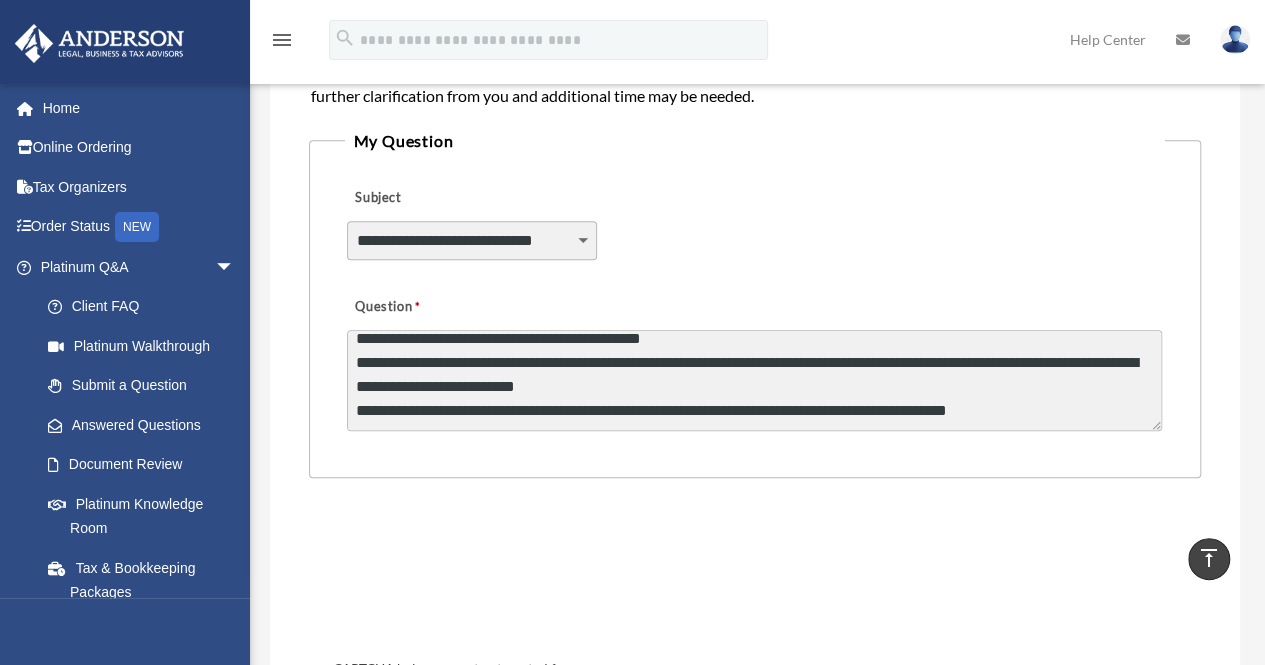 type on "**********" 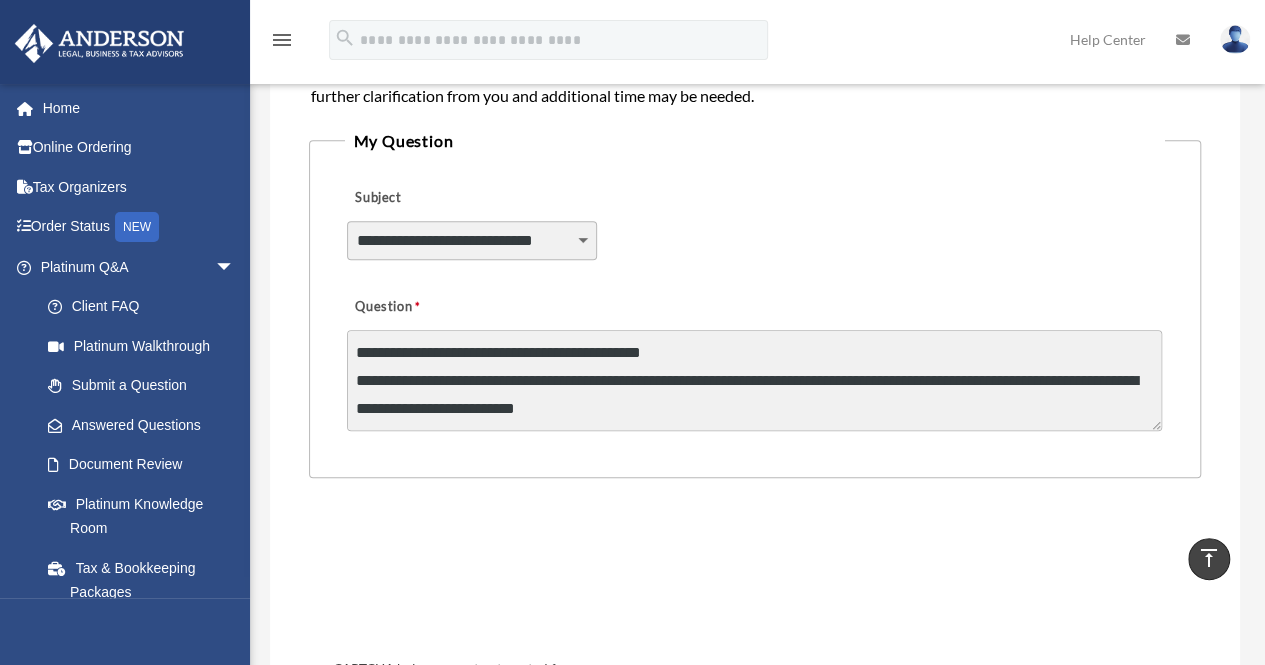 scroll, scrollTop: 94, scrollLeft: 0, axis: vertical 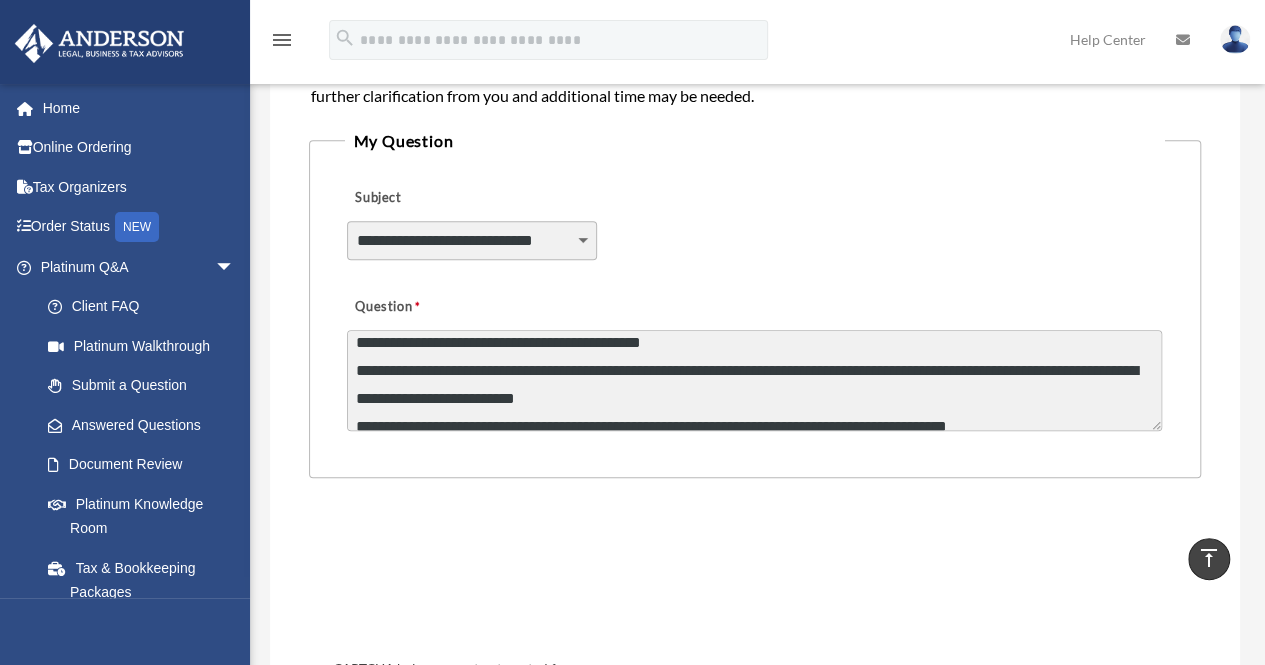 click on "**********" at bounding box center [754, 362] 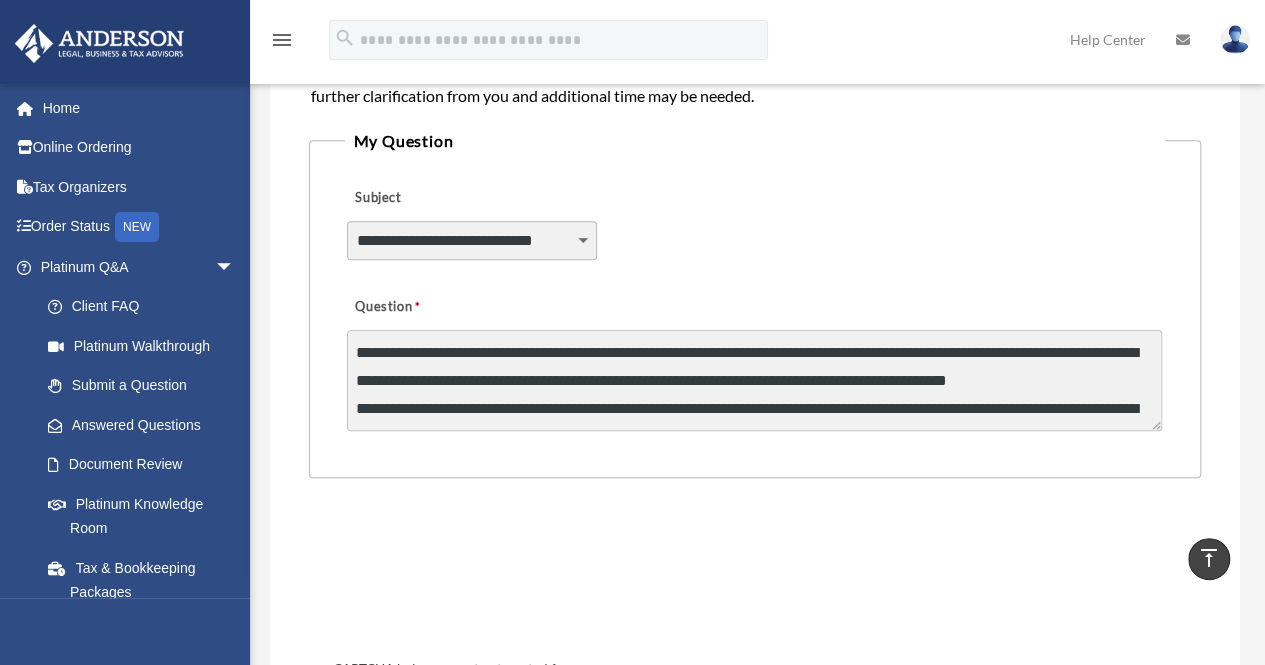 scroll, scrollTop: 112, scrollLeft: 0, axis: vertical 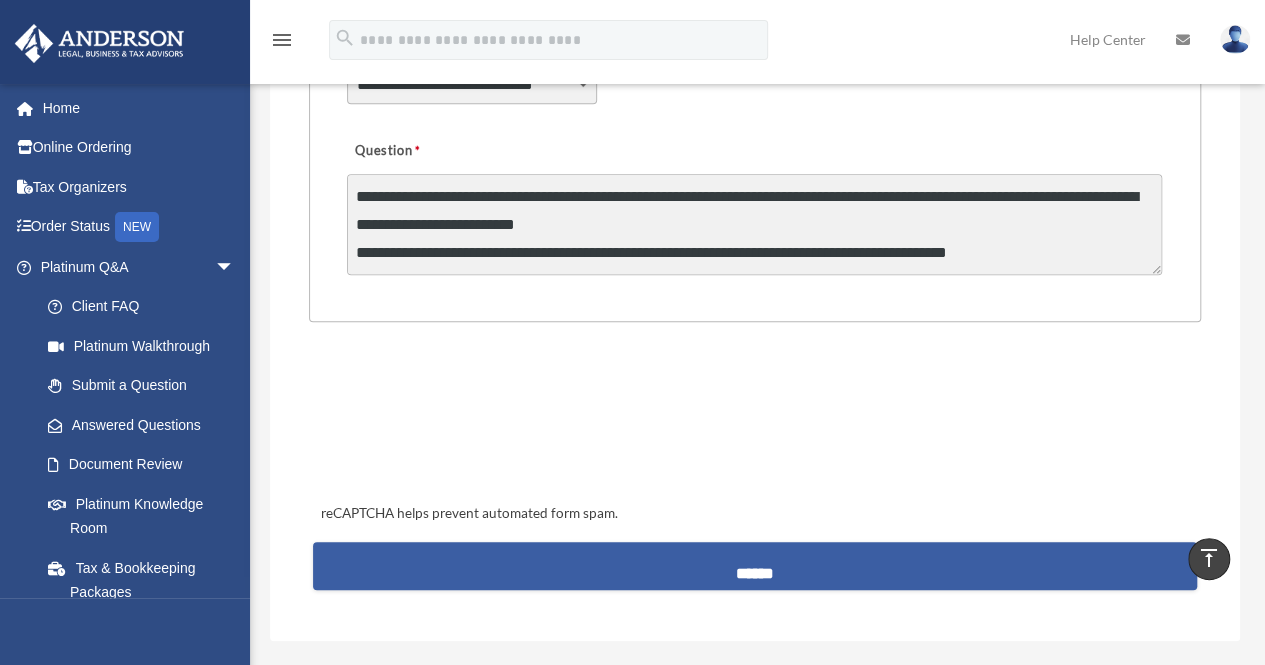 click on "******" at bounding box center (755, 566) 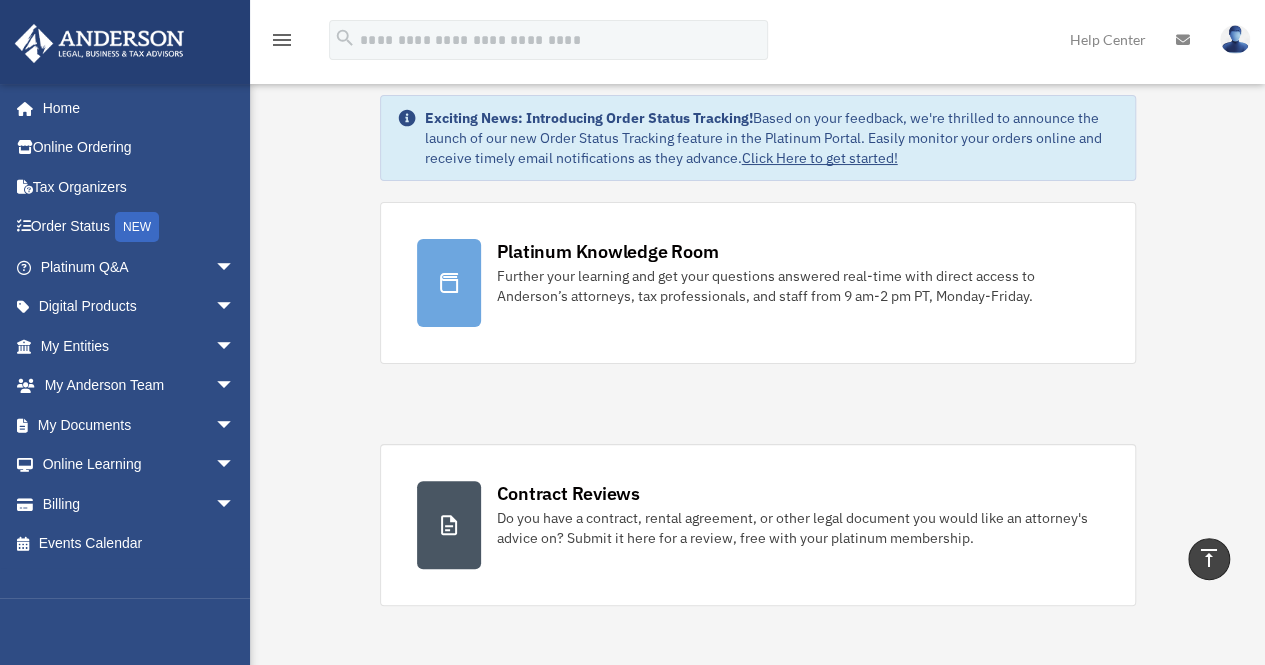 scroll, scrollTop: 0, scrollLeft: 0, axis: both 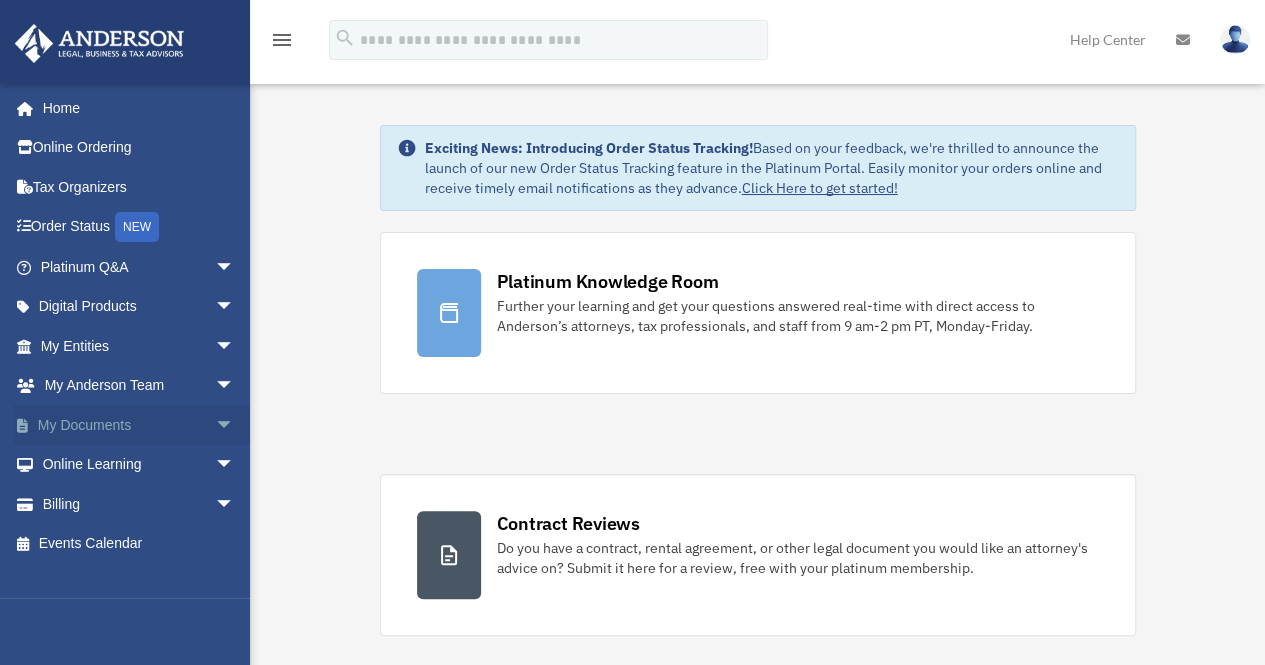 click on "arrow_drop_down" at bounding box center [235, 425] 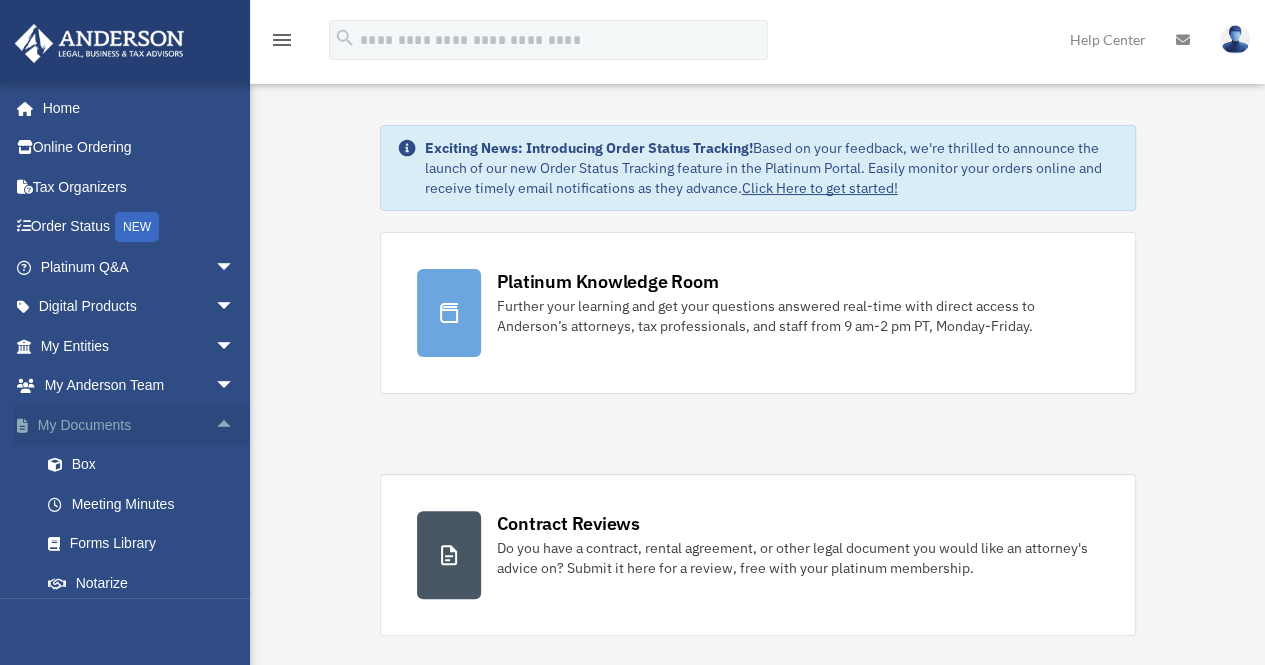 scroll, scrollTop: 127, scrollLeft: 0, axis: vertical 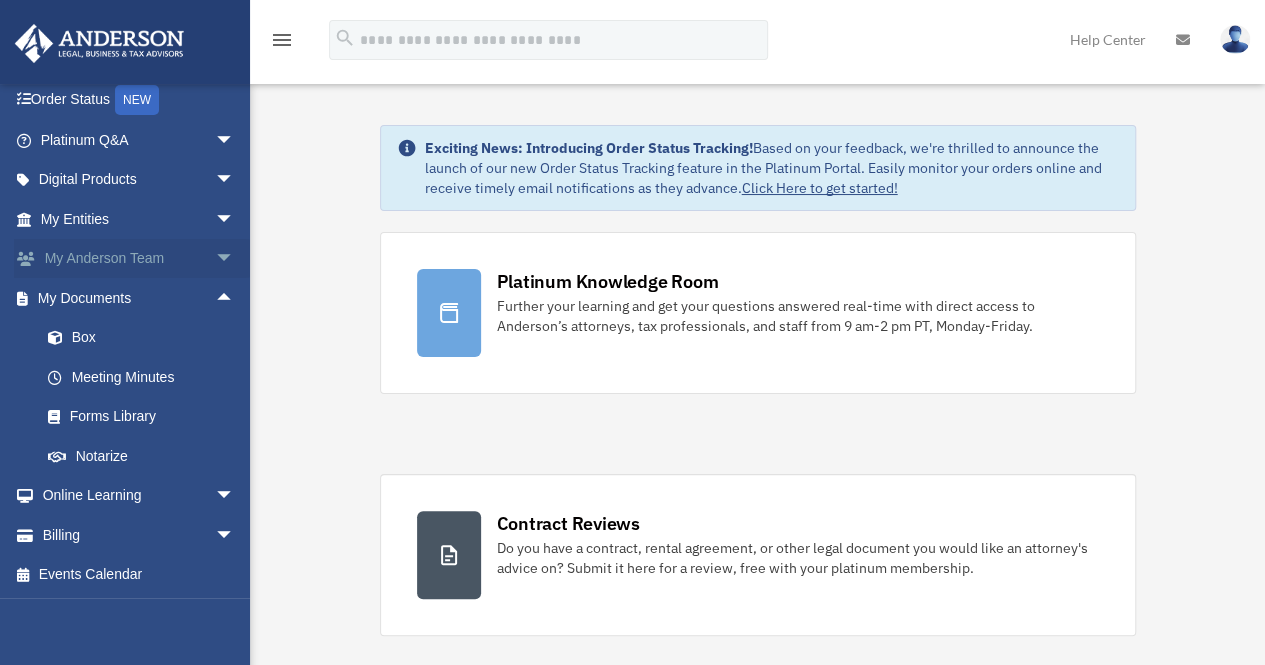 click on "arrow_drop_down" at bounding box center (235, 259) 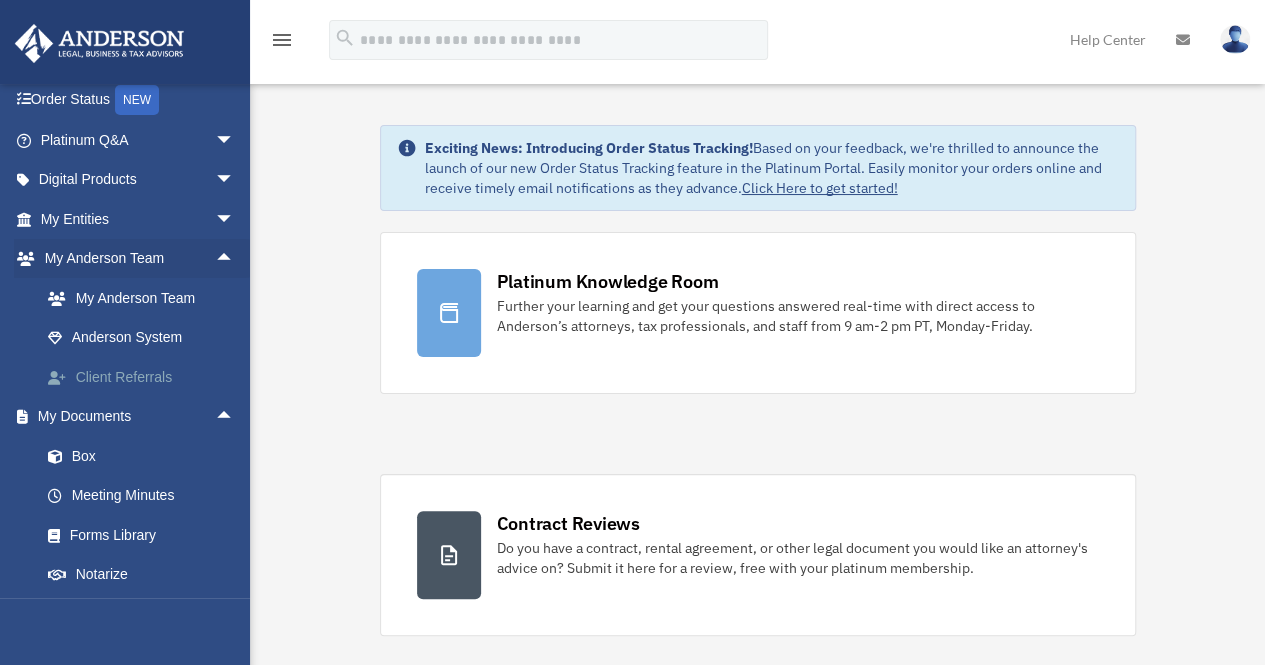 scroll, scrollTop: 77, scrollLeft: 0, axis: vertical 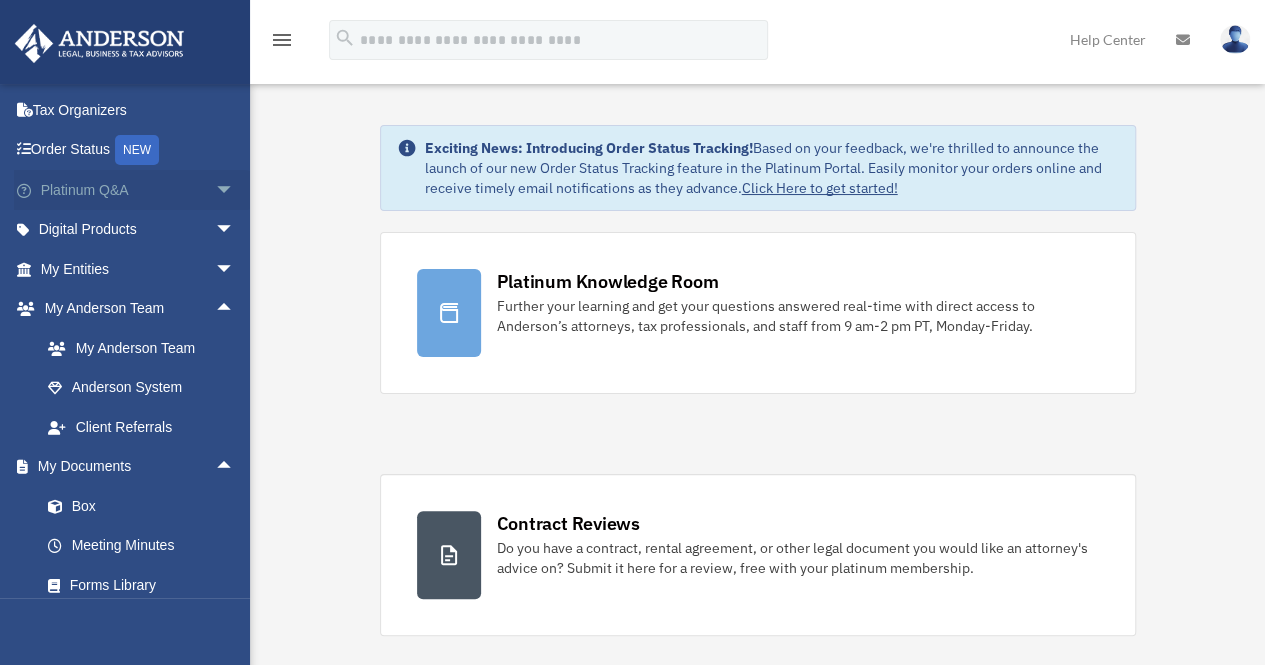 click on "arrow_drop_down" at bounding box center (235, 190) 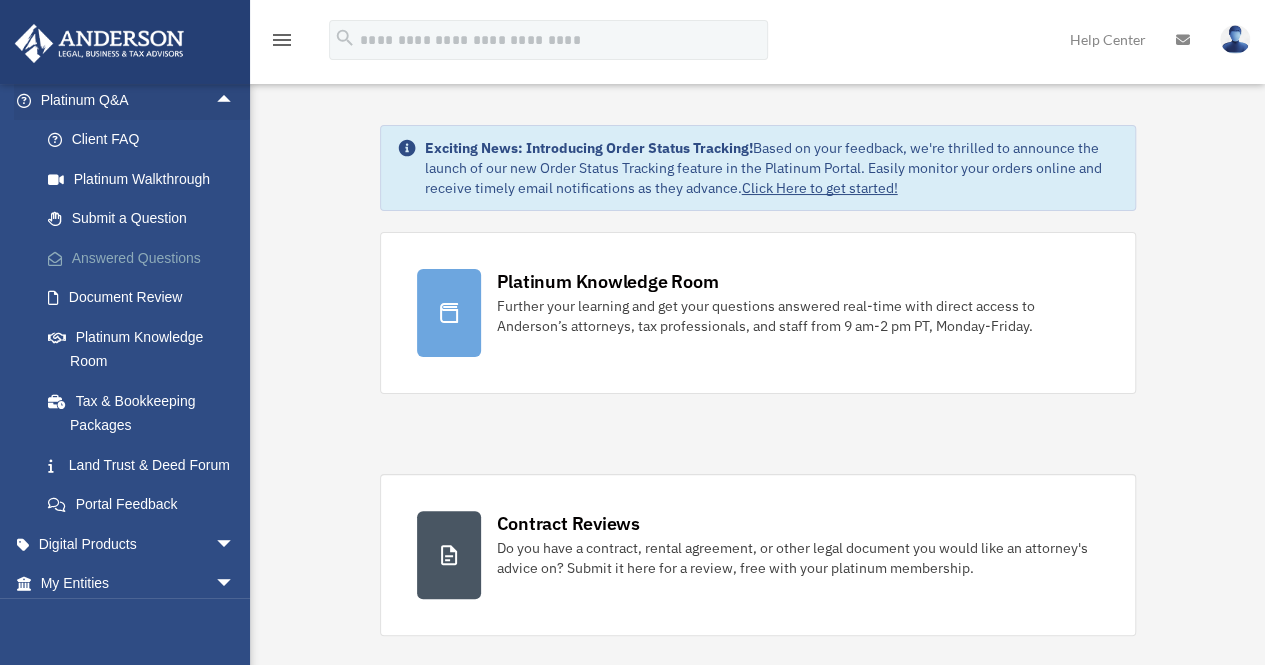 scroll, scrollTop: 165, scrollLeft: 0, axis: vertical 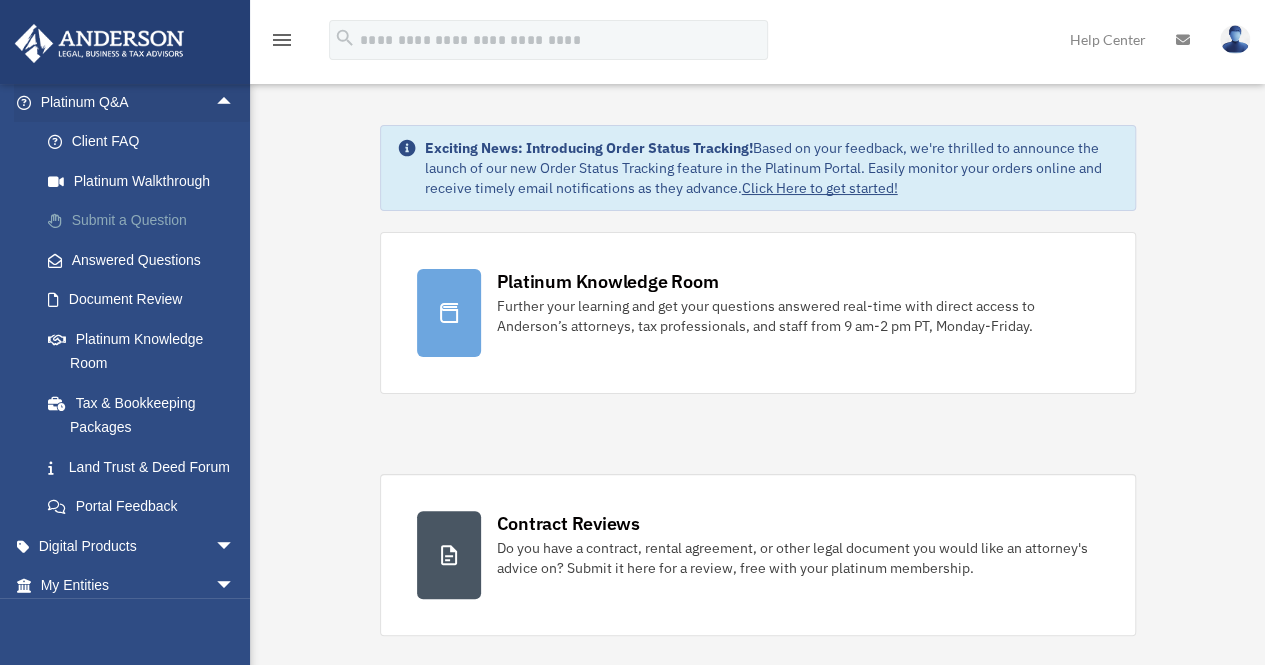 click on "Submit a Question" at bounding box center (146, 221) 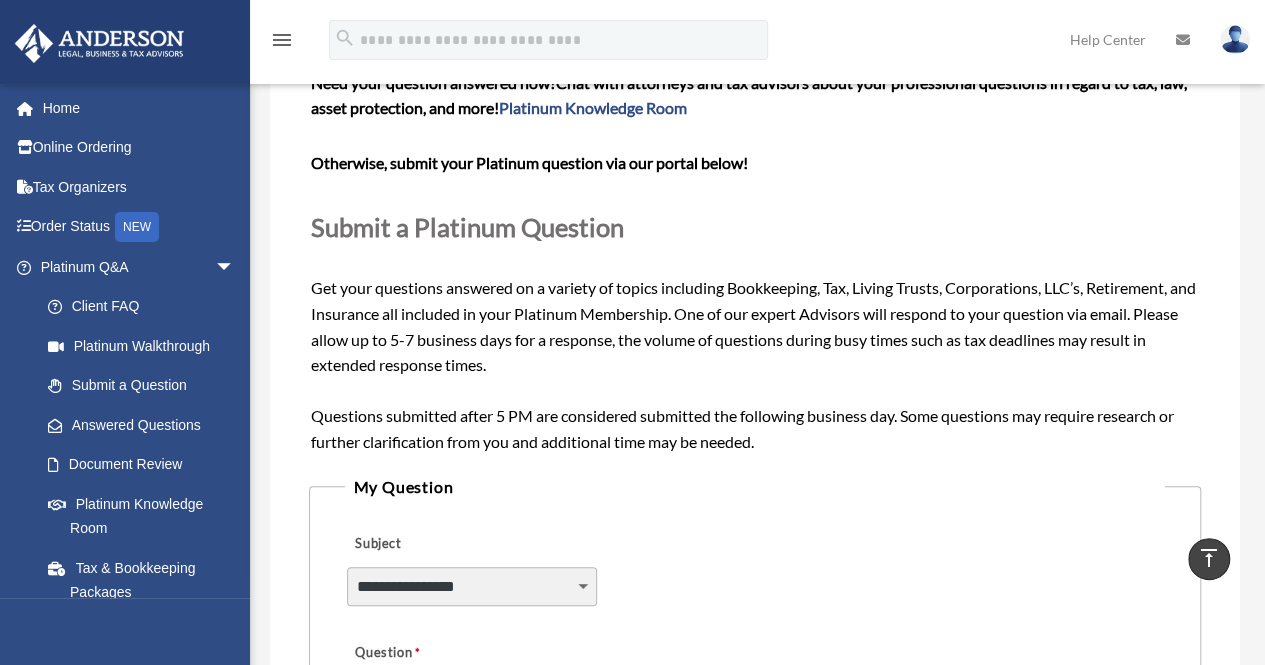 scroll, scrollTop: 0, scrollLeft: 0, axis: both 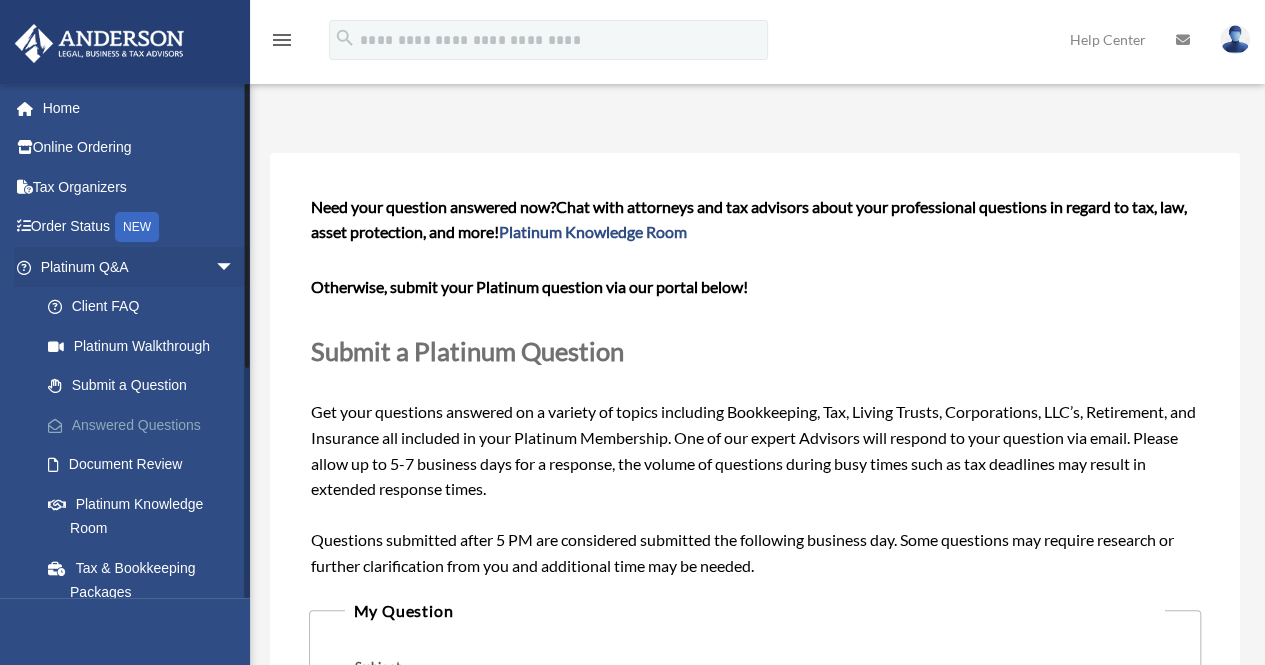 click on "Answered Questions" at bounding box center (146, 425) 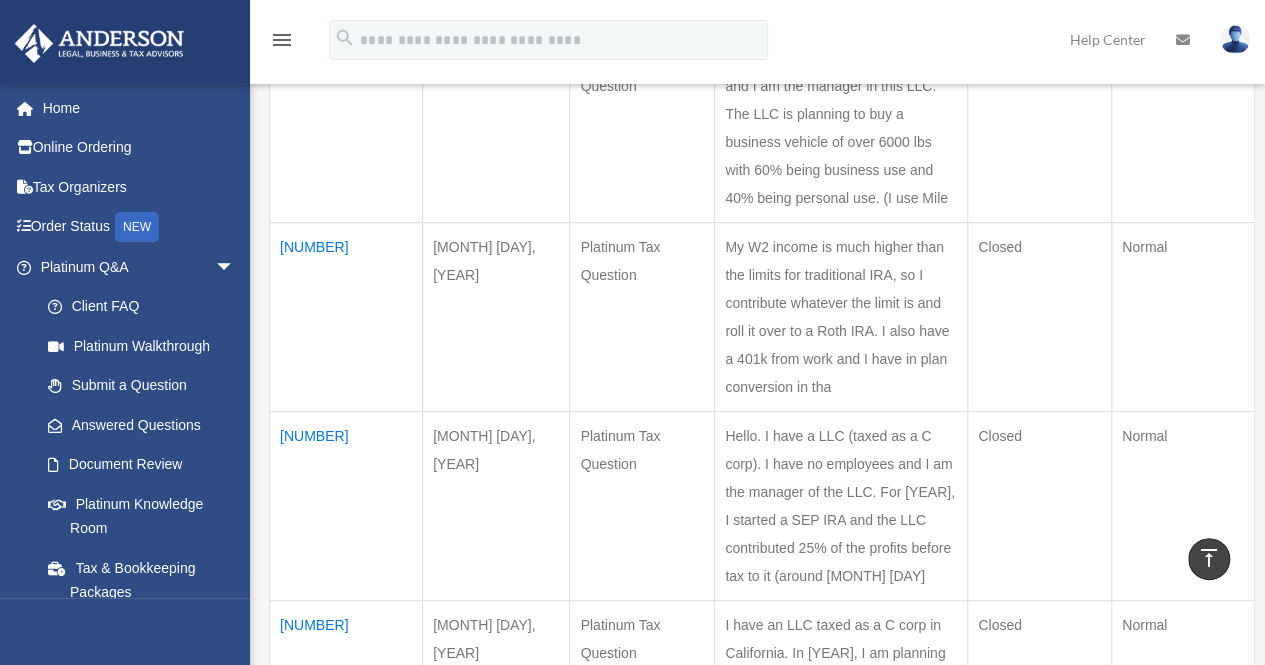 scroll, scrollTop: 328, scrollLeft: 0, axis: vertical 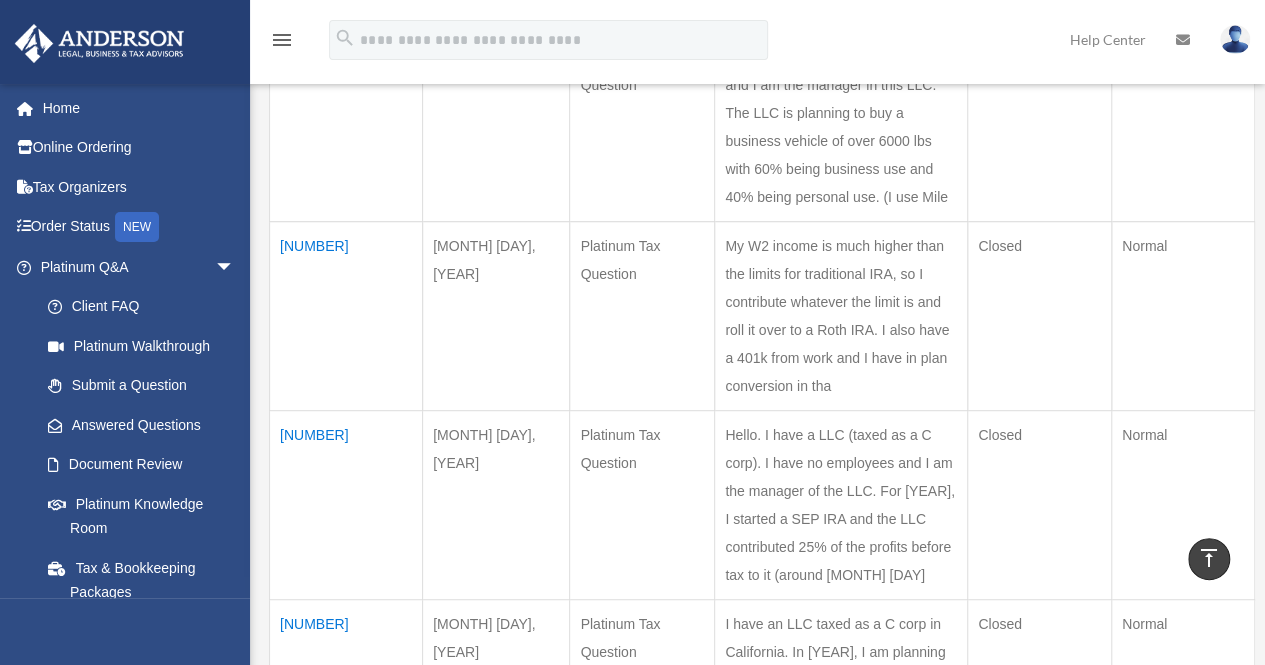 click on "[NUMBER]" at bounding box center (346, 316) 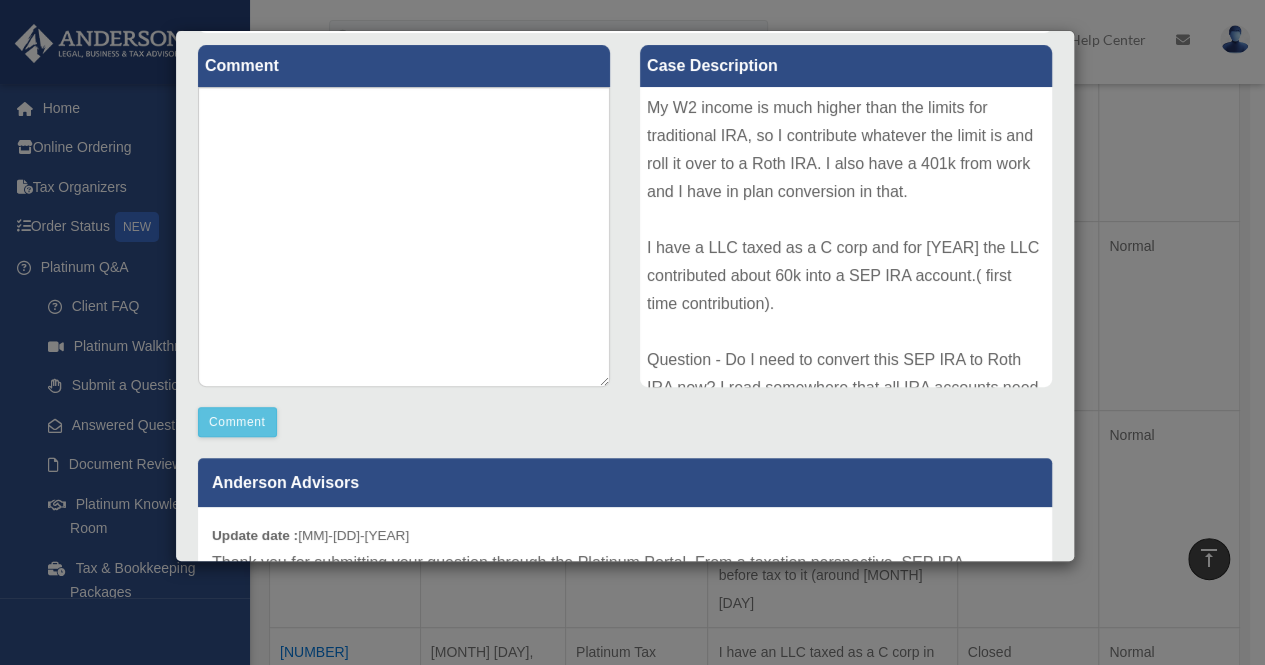 scroll, scrollTop: 234, scrollLeft: 0, axis: vertical 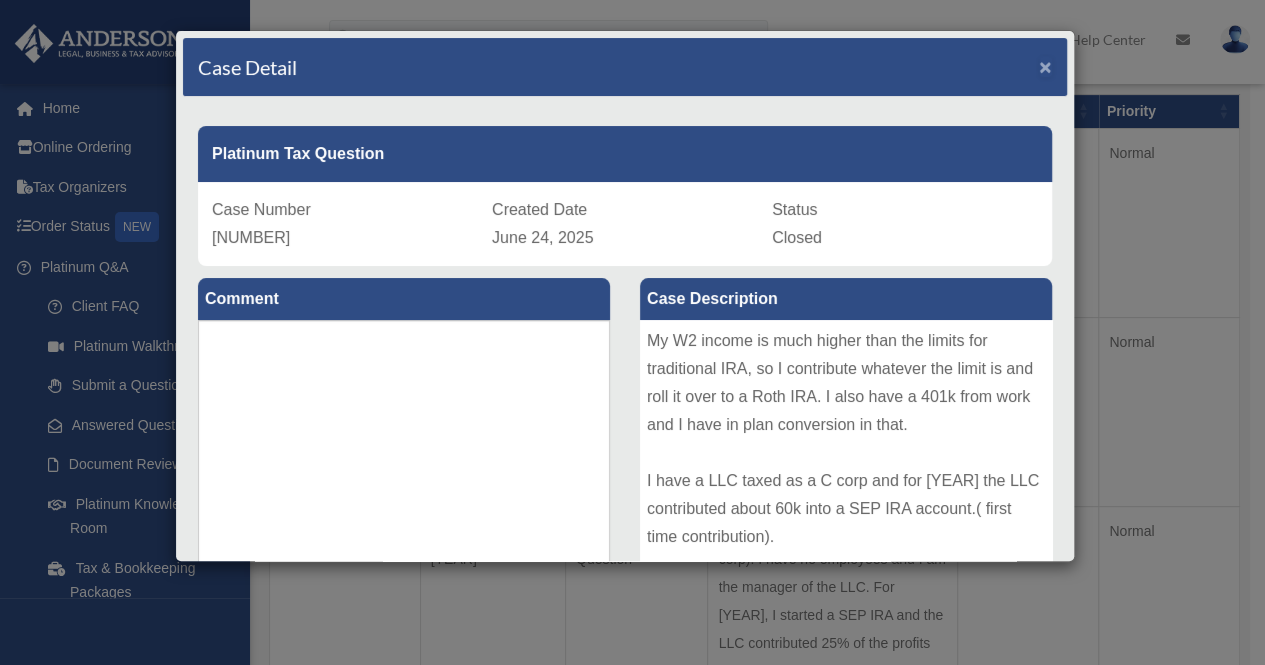 click on "×" at bounding box center [1045, 66] 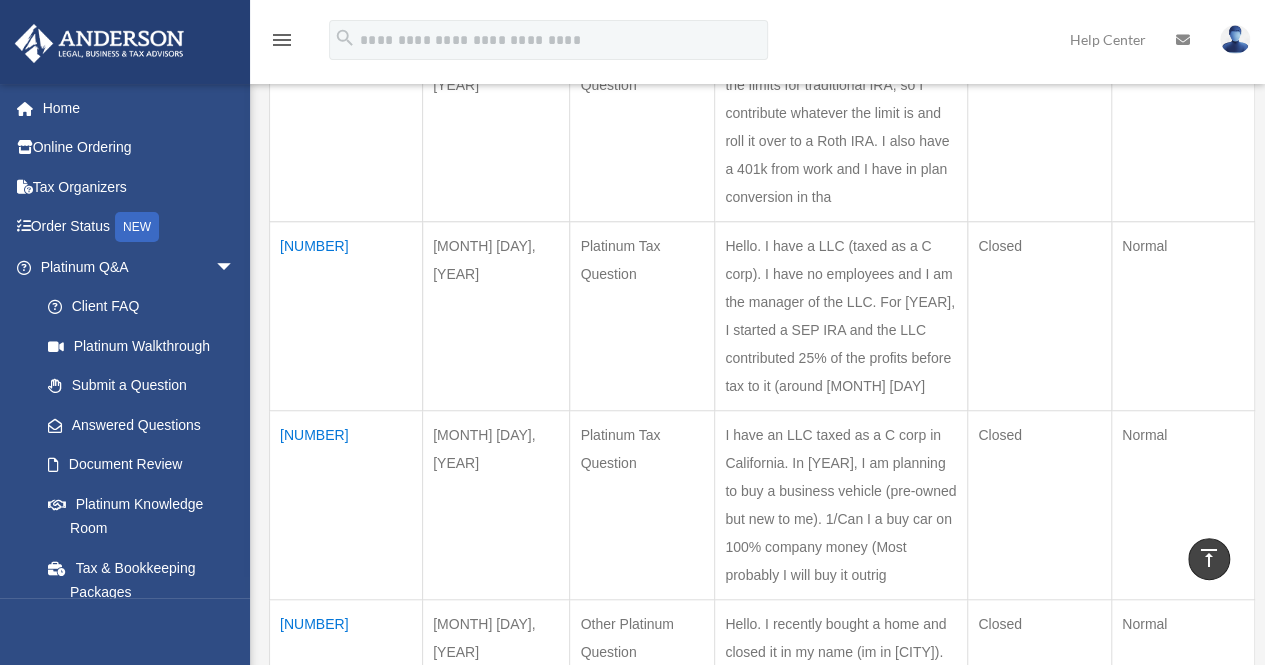 scroll, scrollTop: 535, scrollLeft: 0, axis: vertical 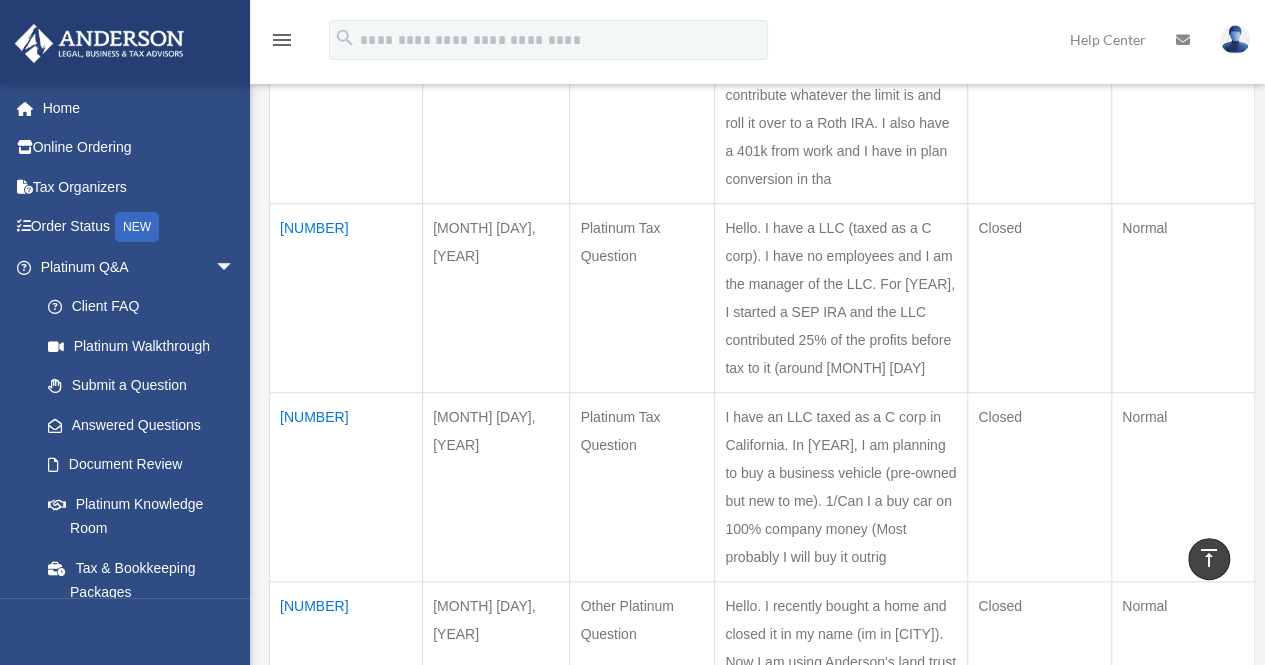 click on "[NUMBER]" at bounding box center (346, 298) 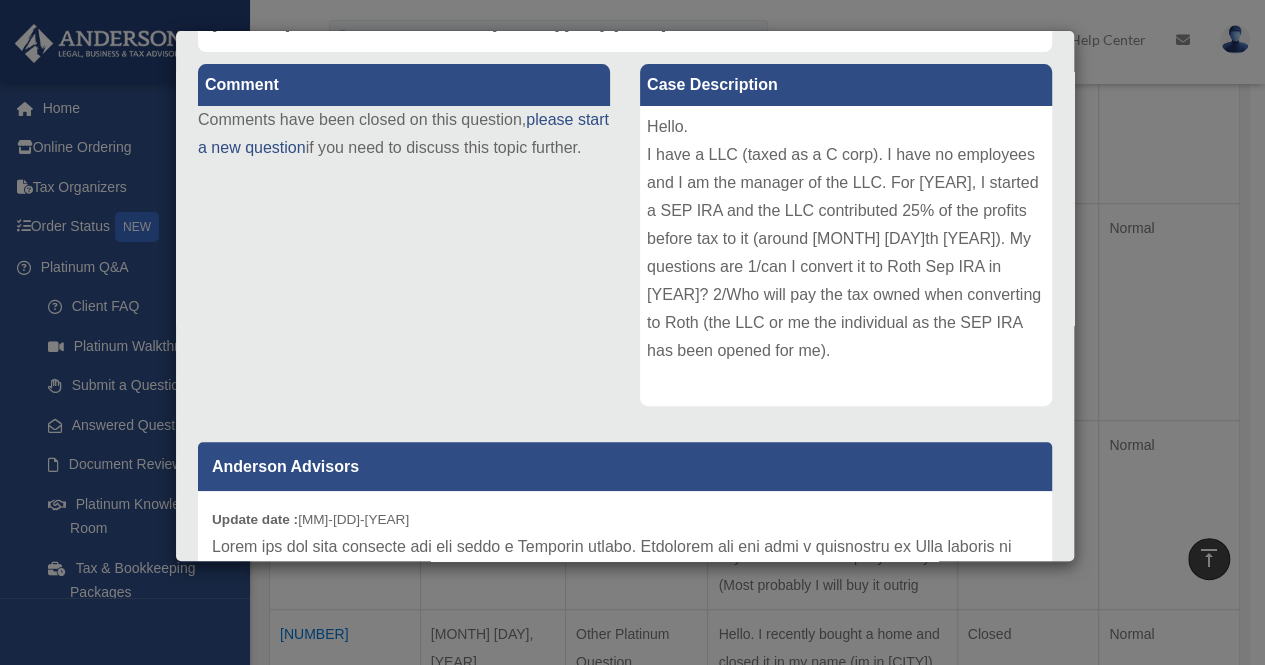 scroll, scrollTop: 0, scrollLeft: 0, axis: both 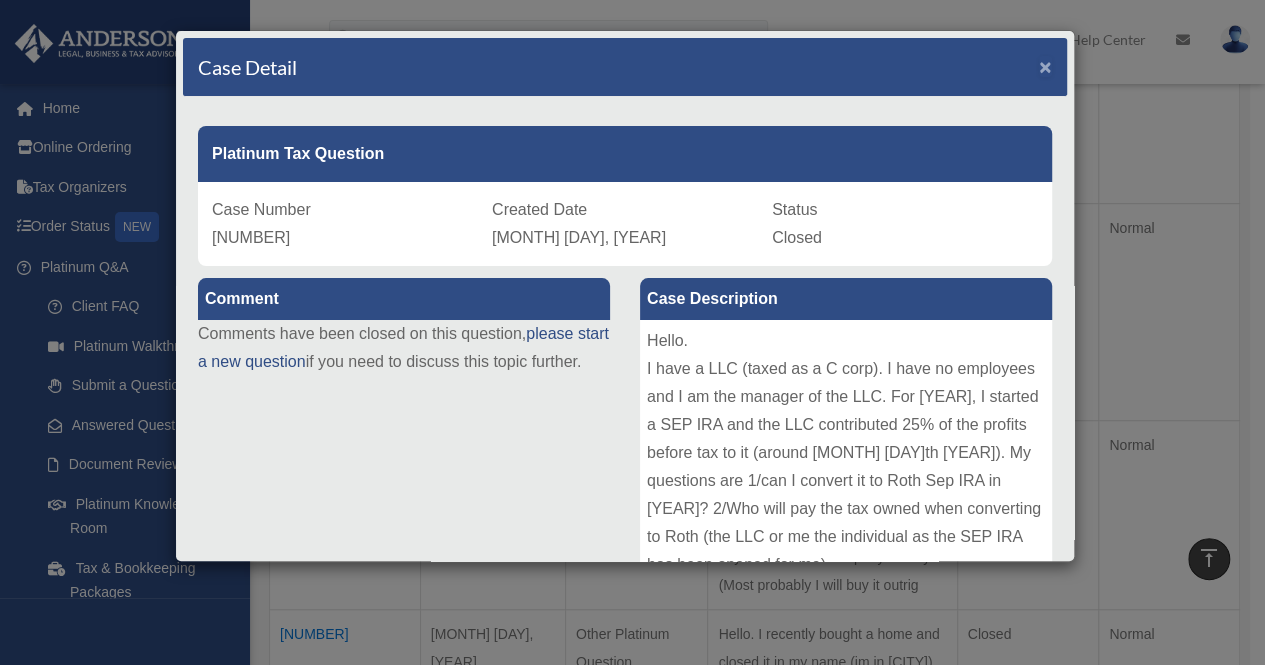 click on "×" at bounding box center [1045, 66] 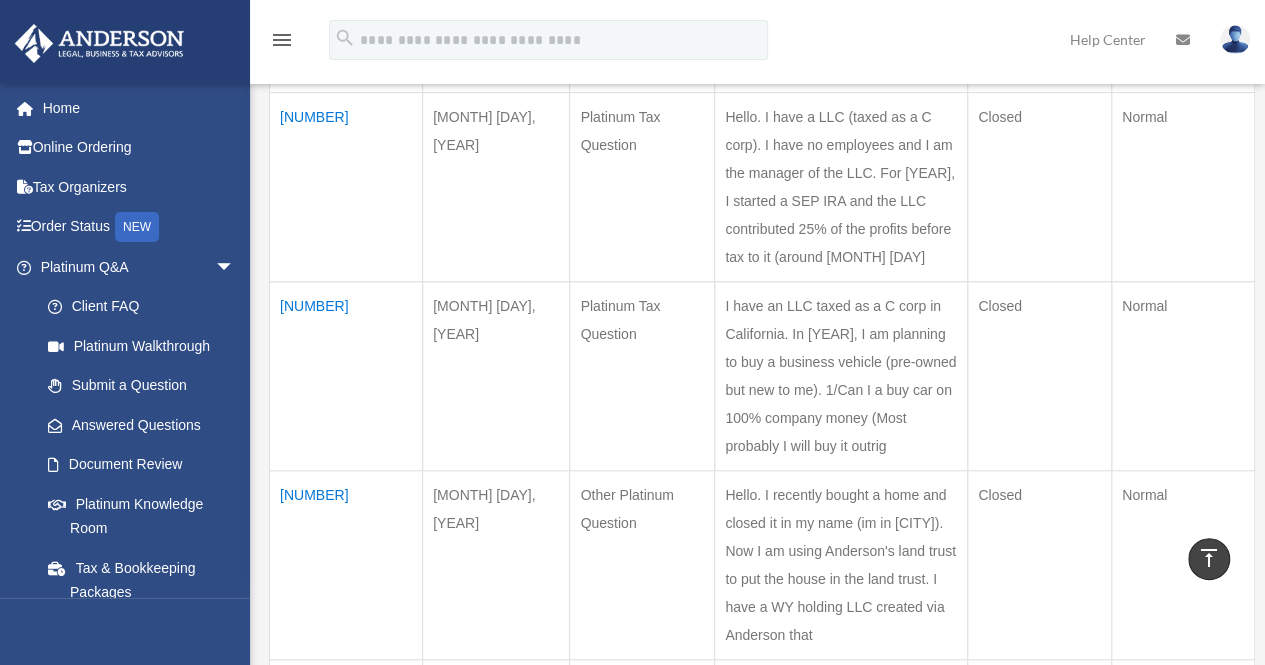 scroll, scrollTop: 647, scrollLeft: 0, axis: vertical 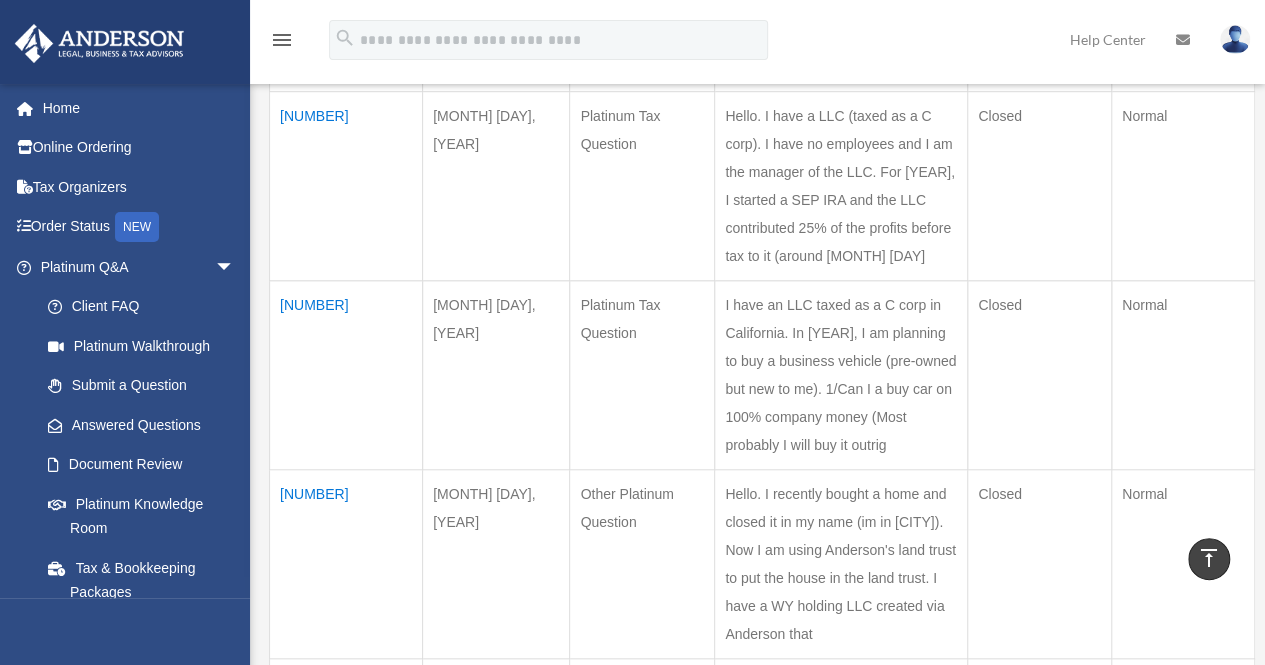 click on "[NUMBER]" at bounding box center [346, 375] 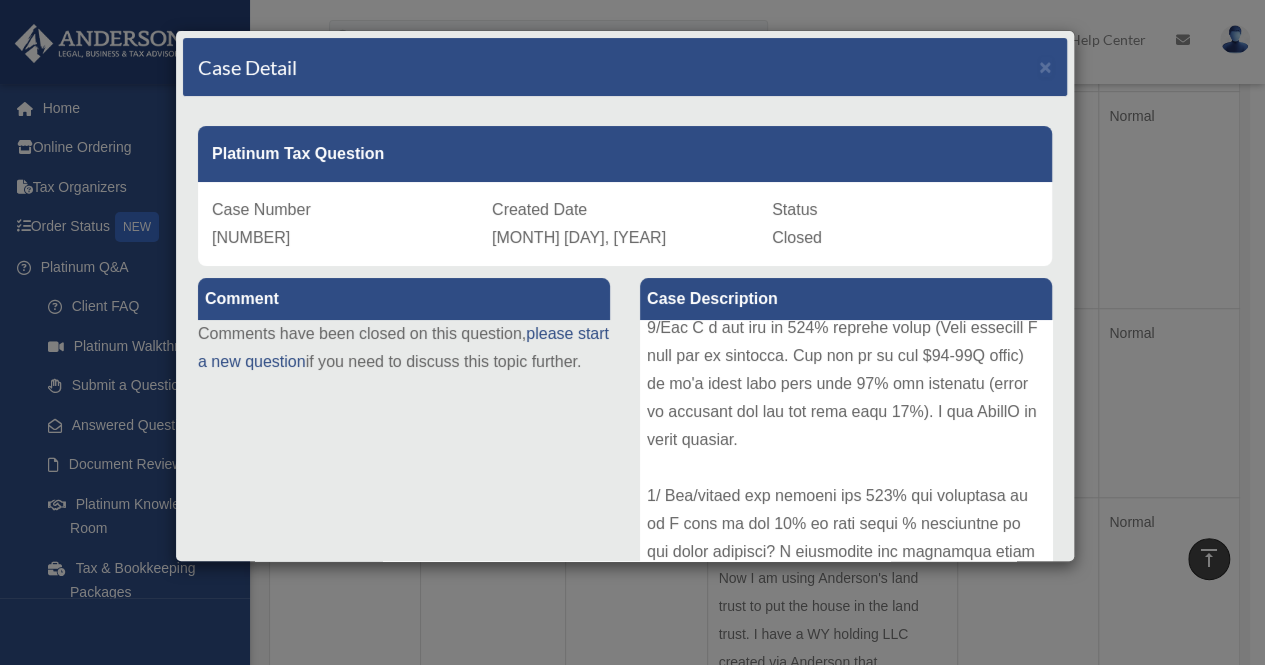 scroll, scrollTop: 95, scrollLeft: 0, axis: vertical 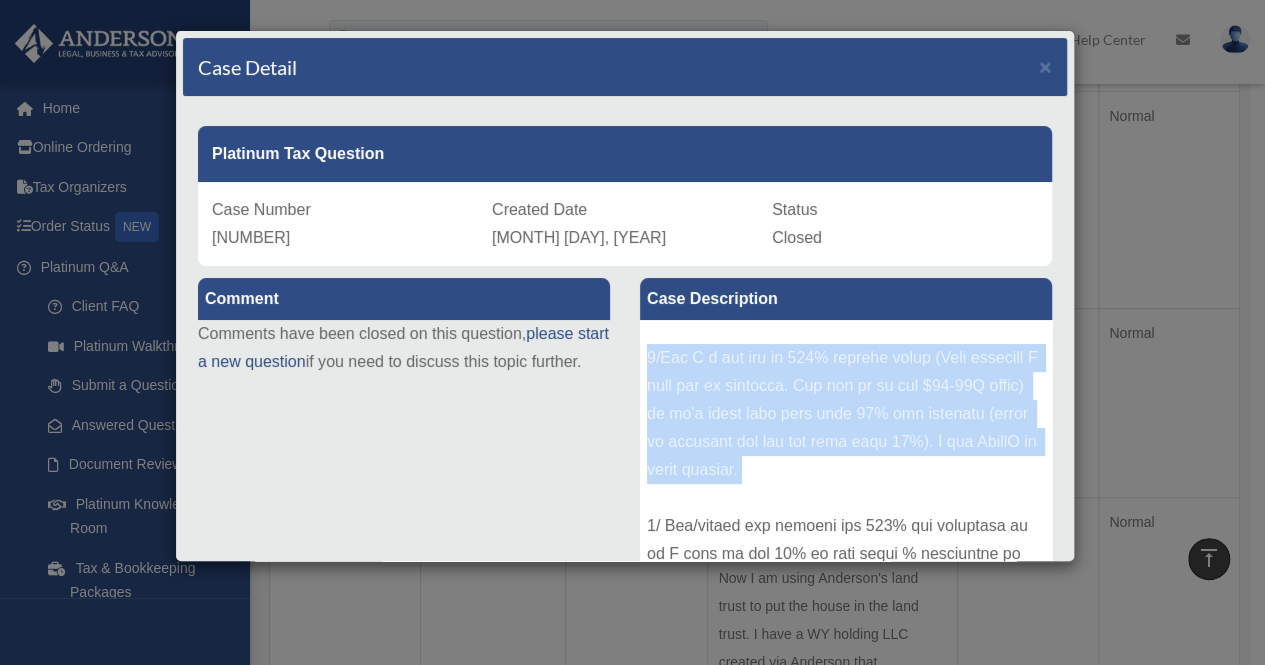 drag, startPoint x: 910, startPoint y: 477, endPoint x: 640, endPoint y: 359, distance: 294.65912 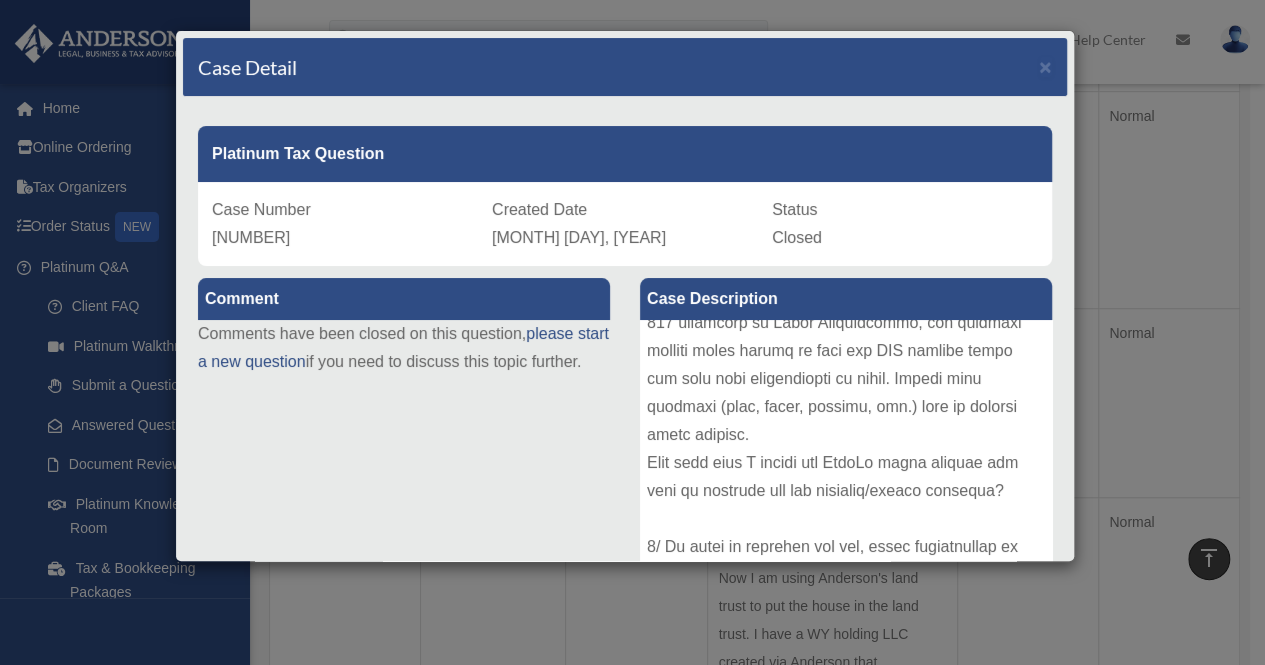scroll, scrollTop: 638, scrollLeft: 0, axis: vertical 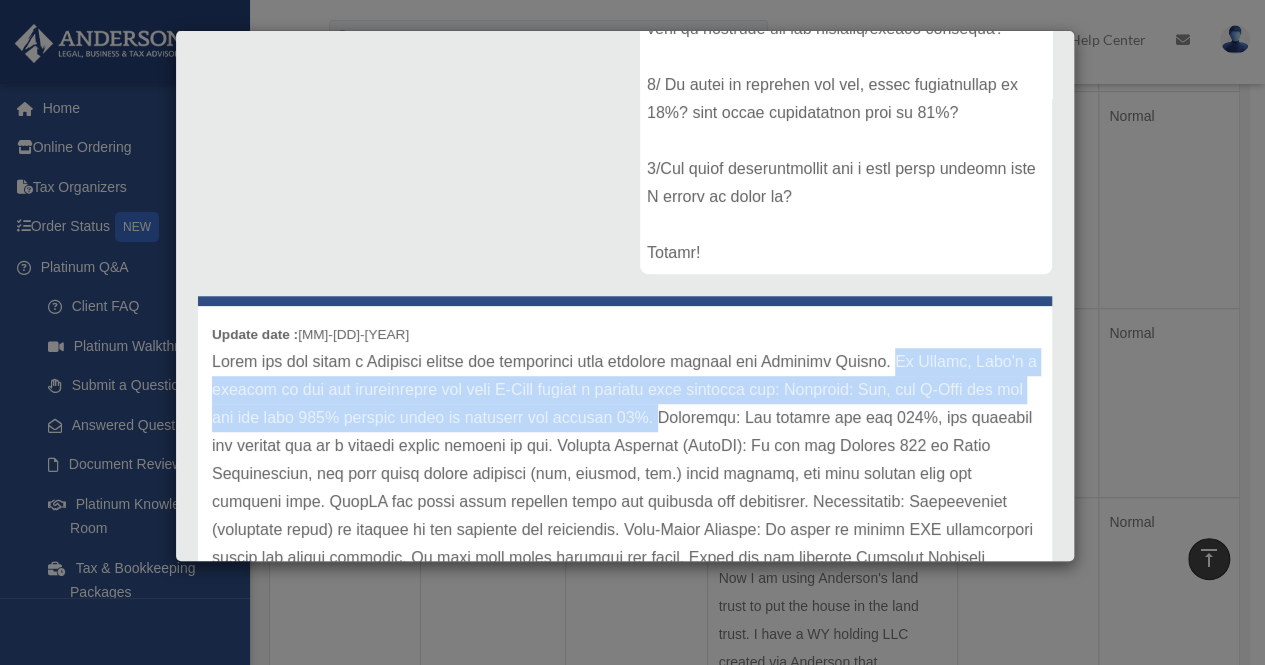 drag, startPoint x: 912, startPoint y: 385, endPoint x: 789, endPoint y: 438, distance: 133.93282 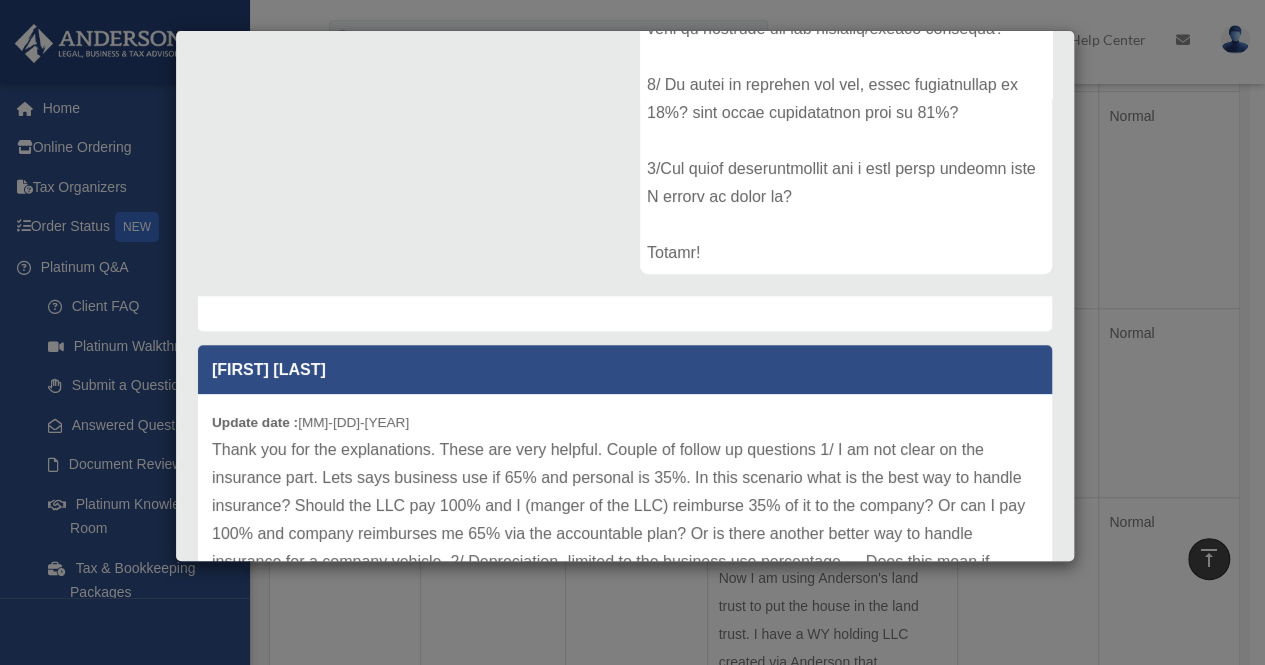 scroll, scrollTop: 0, scrollLeft: 0, axis: both 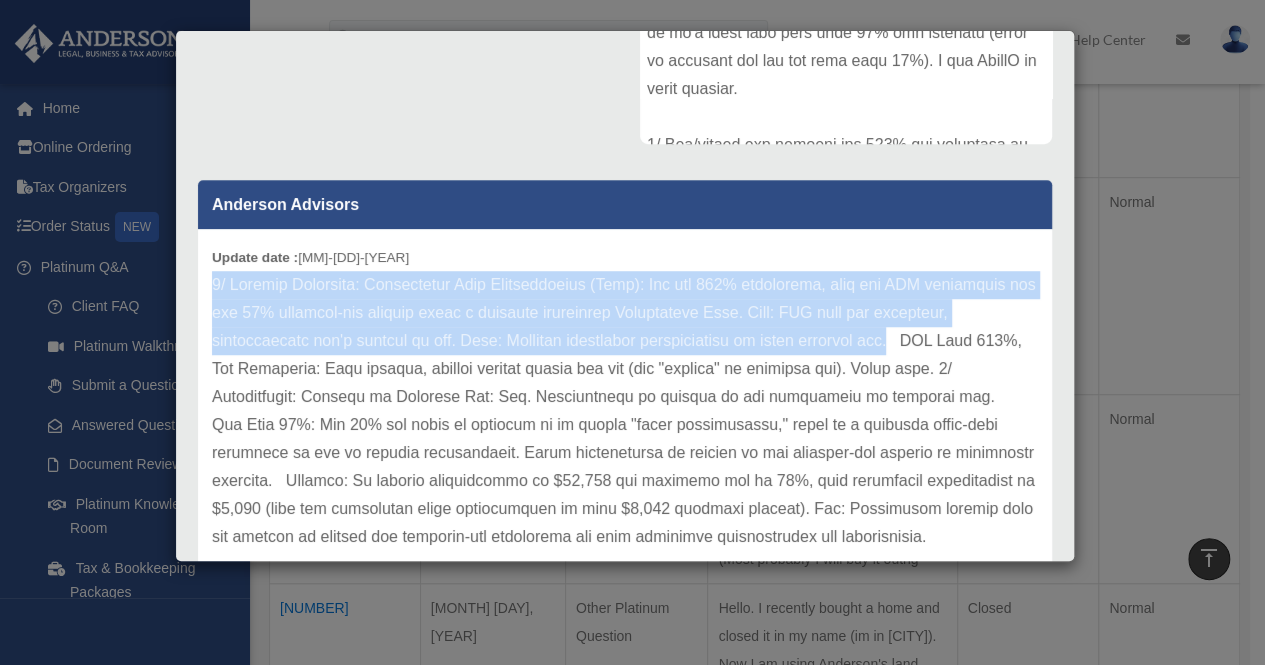 drag, startPoint x: 212, startPoint y: 282, endPoint x: 1010, endPoint y: 340, distance: 800.105 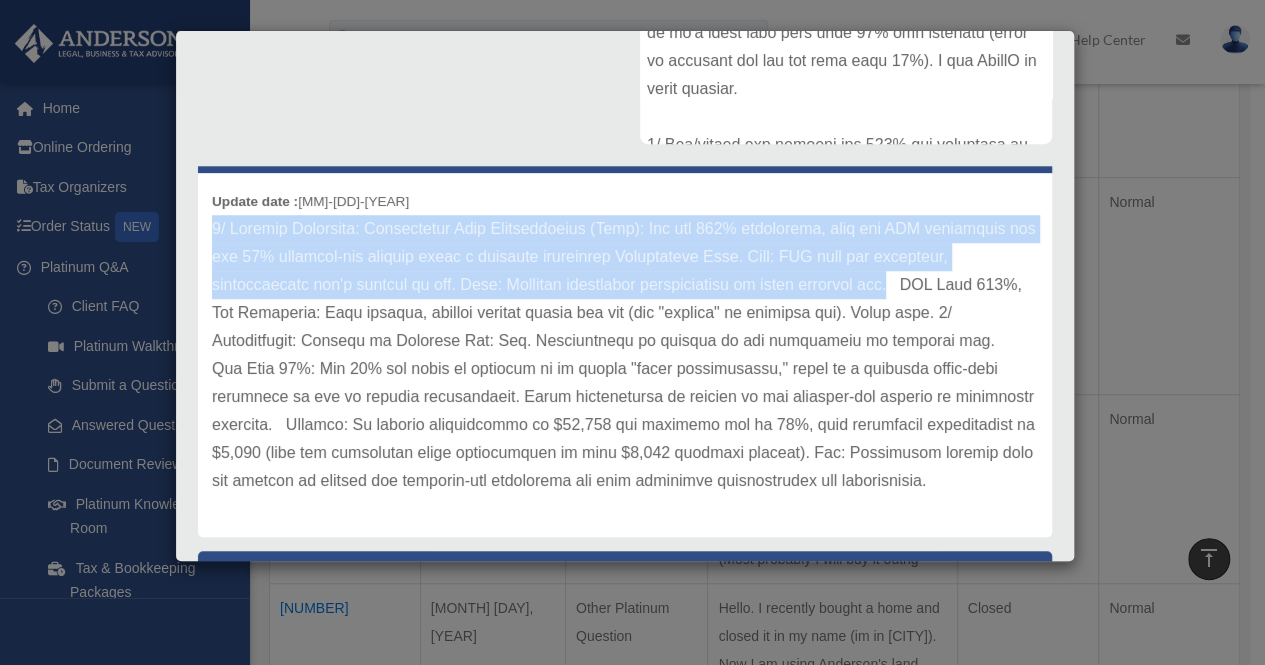 scroll, scrollTop: 0, scrollLeft: 0, axis: both 